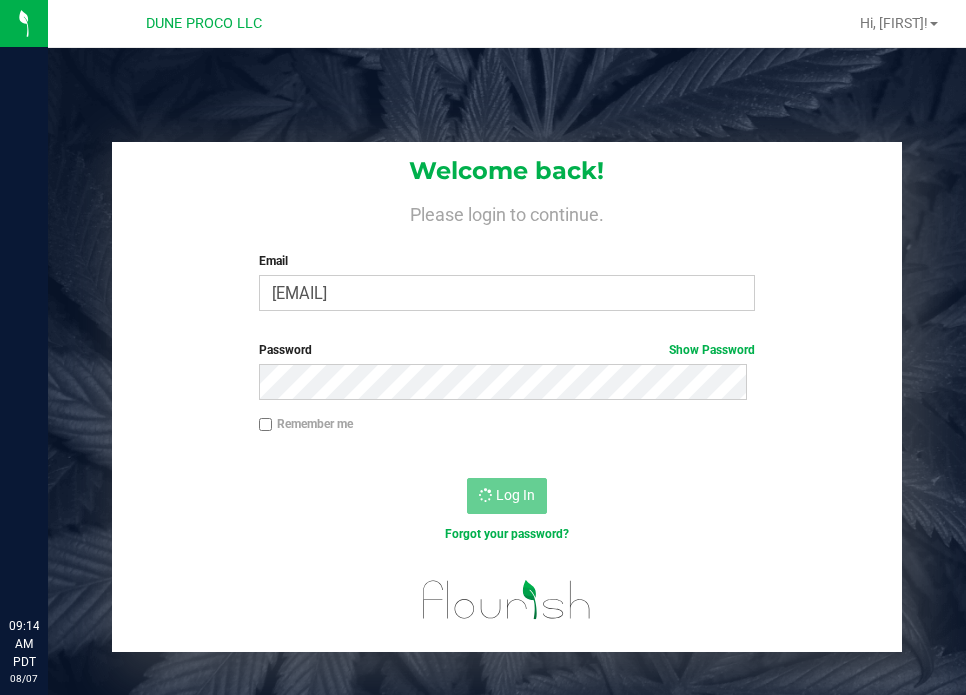 scroll, scrollTop: 0, scrollLeft: 0, axis: both 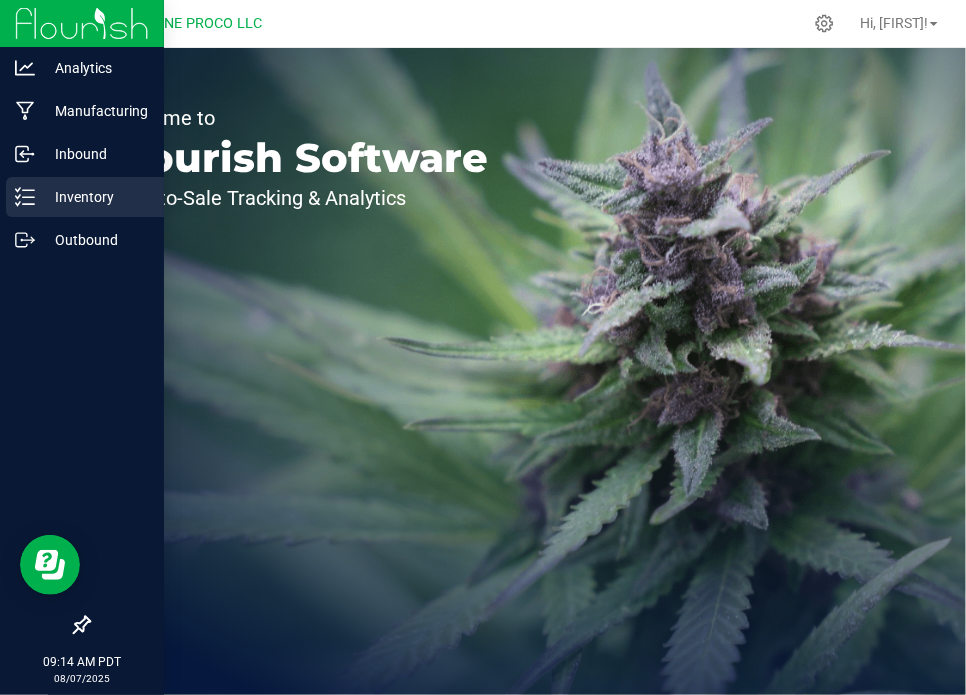 click on "Inventory" at bounding box center [85, 197] 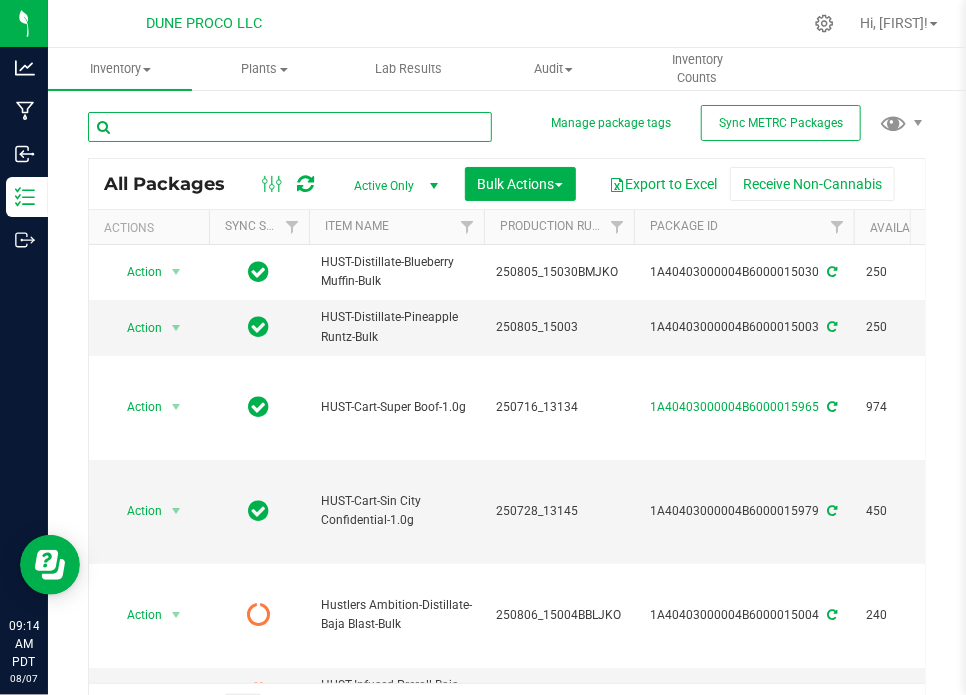 click at bounding box center (290, 127) 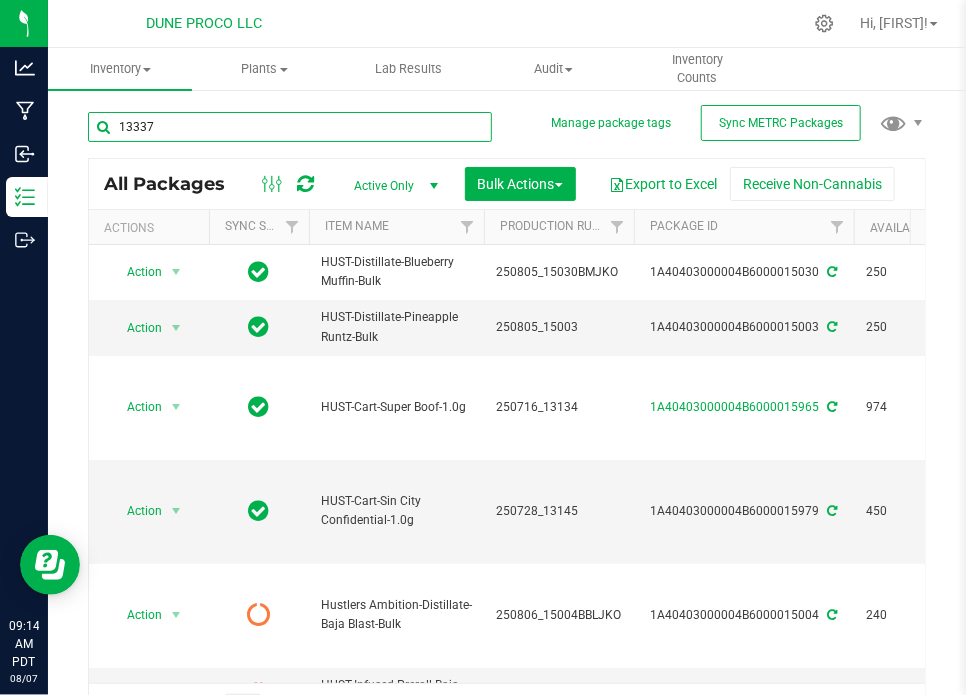 type on "13337" 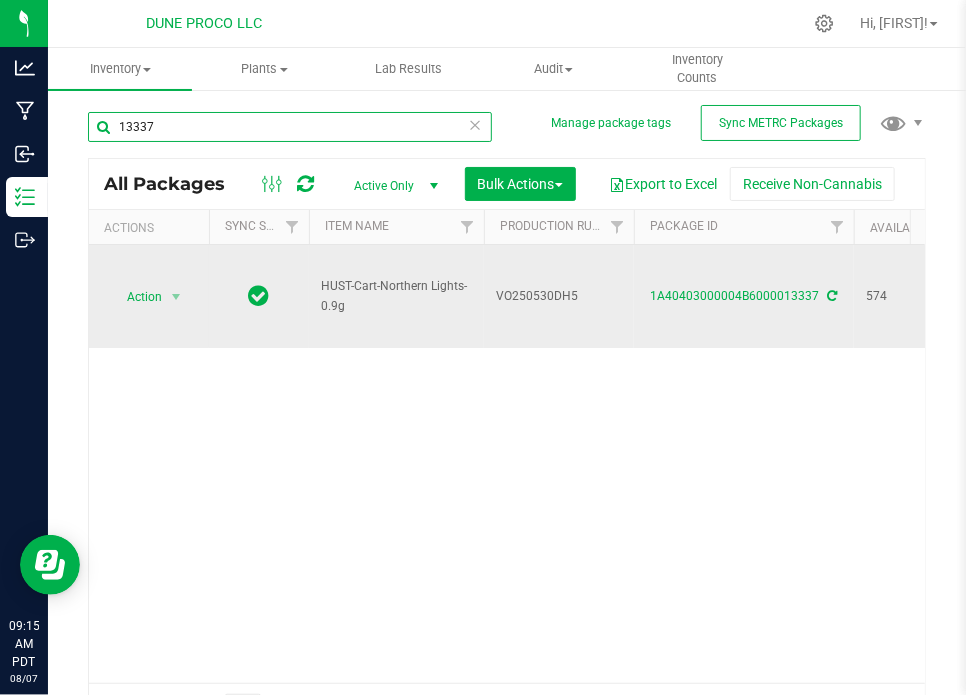 scroll, scrollTop: 0, scrollLeft: 140, axis: horizontal 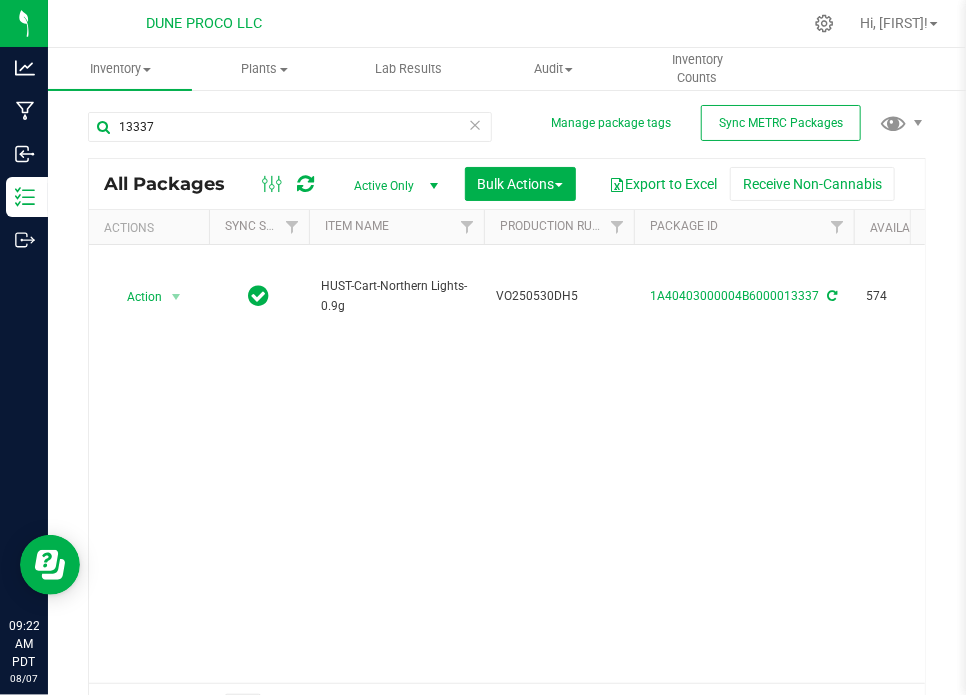 click on "Action Action Adjust qty Create package Edit attributes Global inventory Locate package Lock package Package audit log Print package label Print product labels Record a lab result Retag package See history Take lab sample
HUST-Cart-Northern Lights-0.9g
VO250530DH5
1A40403000004B6000013337
574
574
TestPassed
83.9871%
0.1365%
Created
Each
(0.9 g ea.)
83.9871
Vault - Finshed Goods" at bounding box center [507, 464] 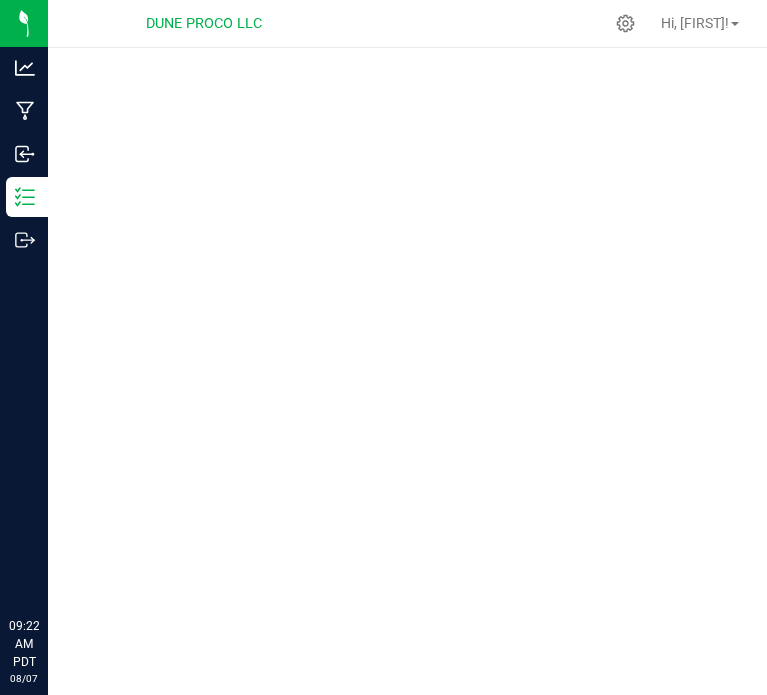 scroll, scrollTop: 0, scrollLeft: 0, axis: both 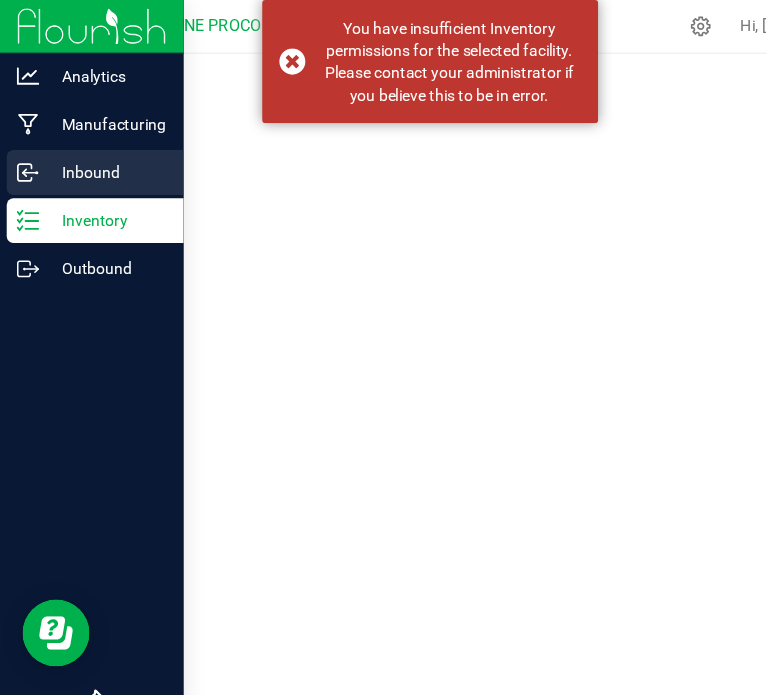 click on "Inbound" at bounding box center [82, 155] 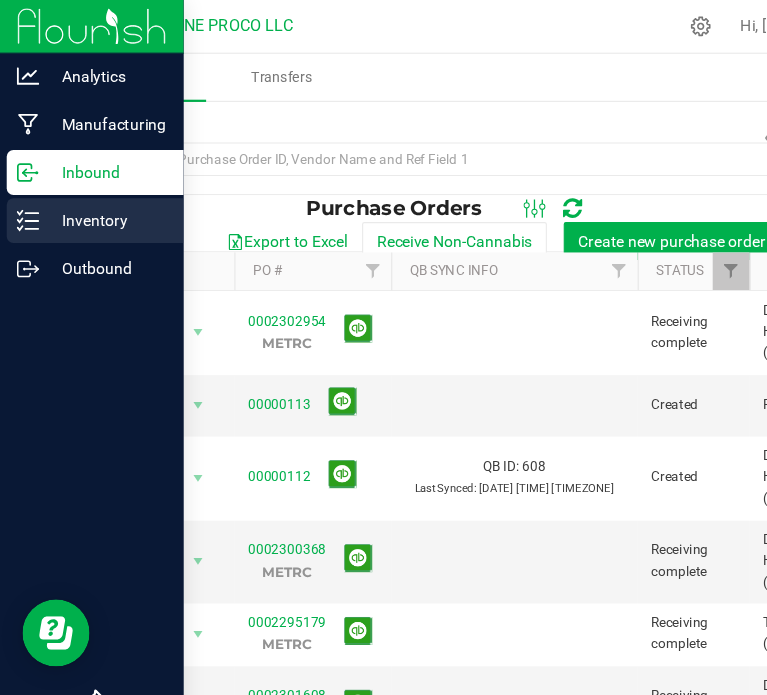click on "Inventory" at bounding box center [85, 197] 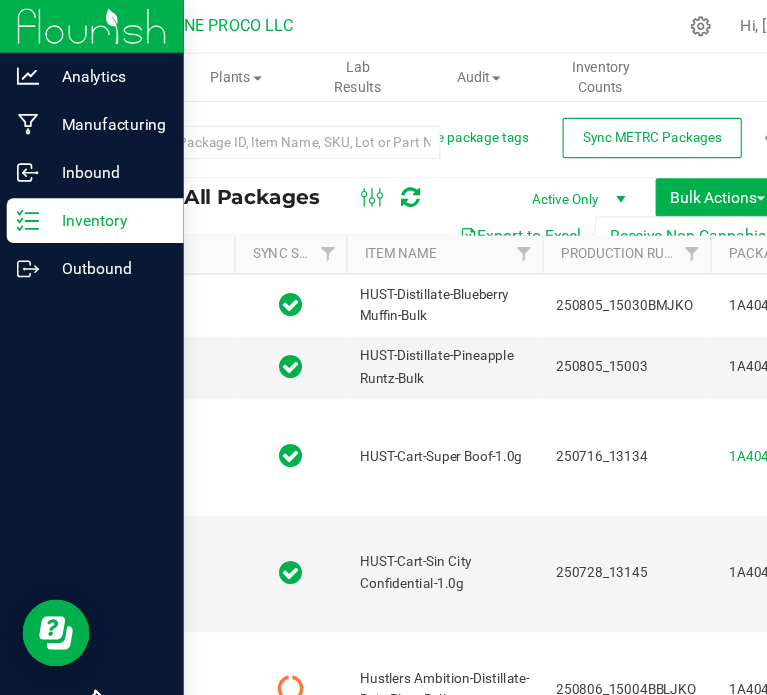 type on "2025-07-16" 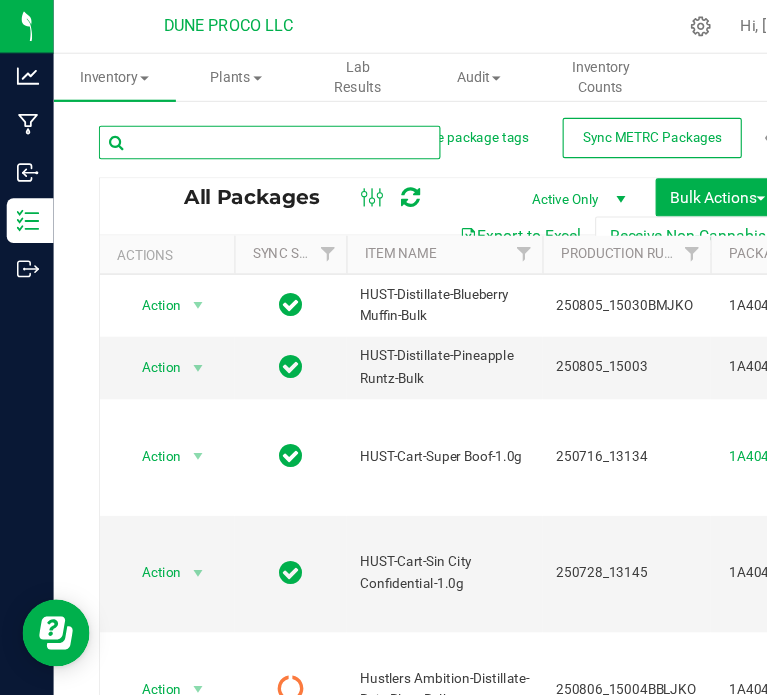 click at bounding box center (240, 127) 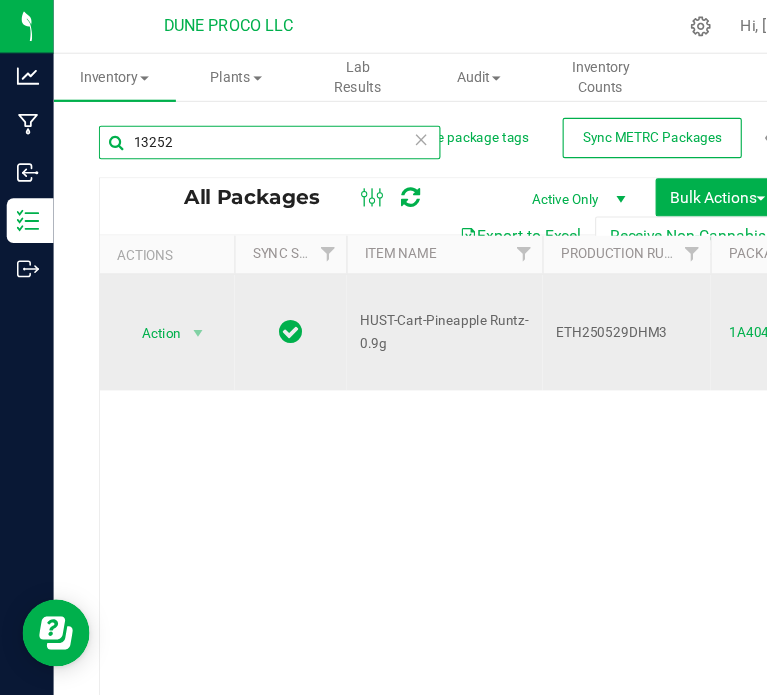 scroll, scrollTop: 0, scrollLeft: 308, axis: horizontal 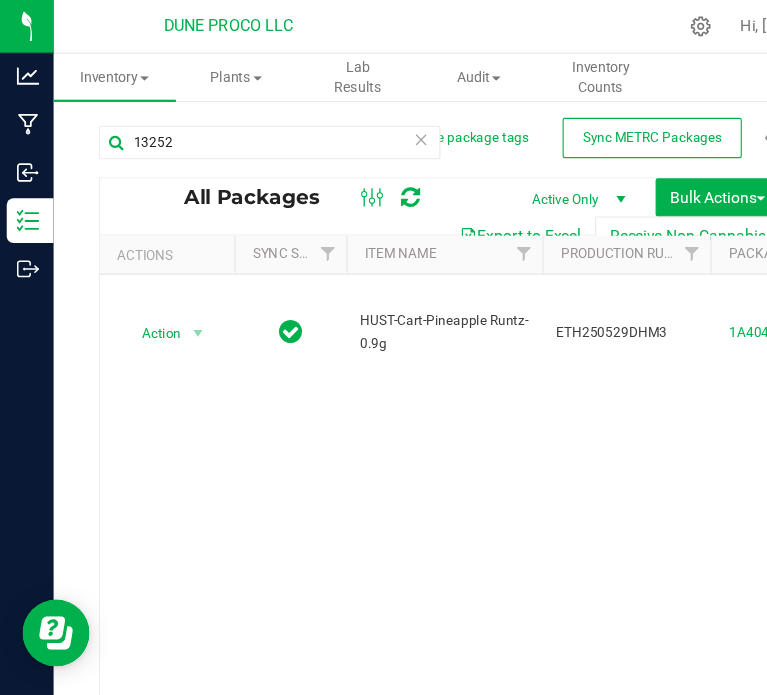 click on "Action Action Adjust qty Create package Edit attributes Global inventory Locate package Lock package Package audit log Print package label Print product labels Record a lab result Retag package See history Take lab sample
HUST-Cart-Pineapple Runtz-0.9g
ETH250529DHM3
1A40403000004B6000013252
5
5
TestPassed
81.3314%
Pineapple Runtz
15.15%
Created
Each
(0.9 g ea.)
81.3314
Vault - Finshed Goods" at bounding box center [407, 464] 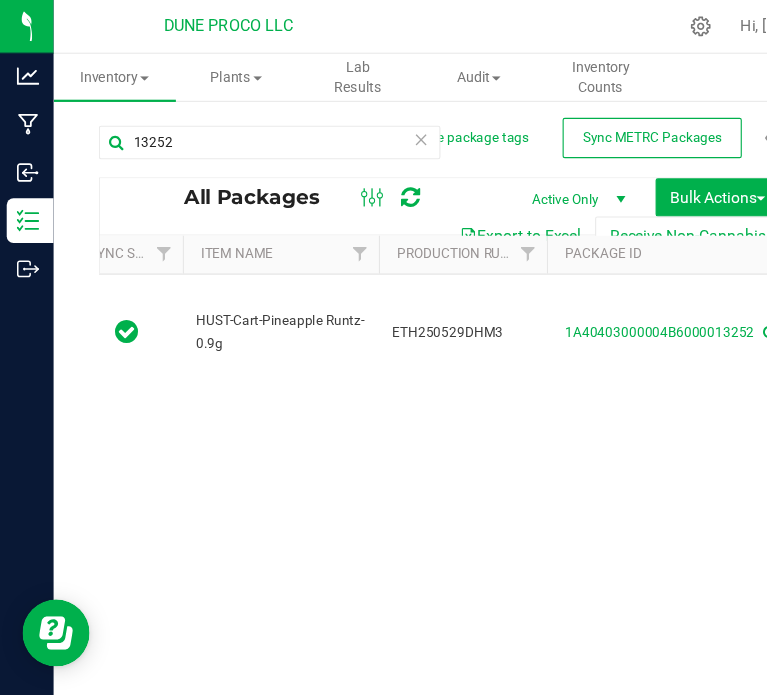 scroll, scrollTop: 0, scrollLeft: 219, axis: horizontal 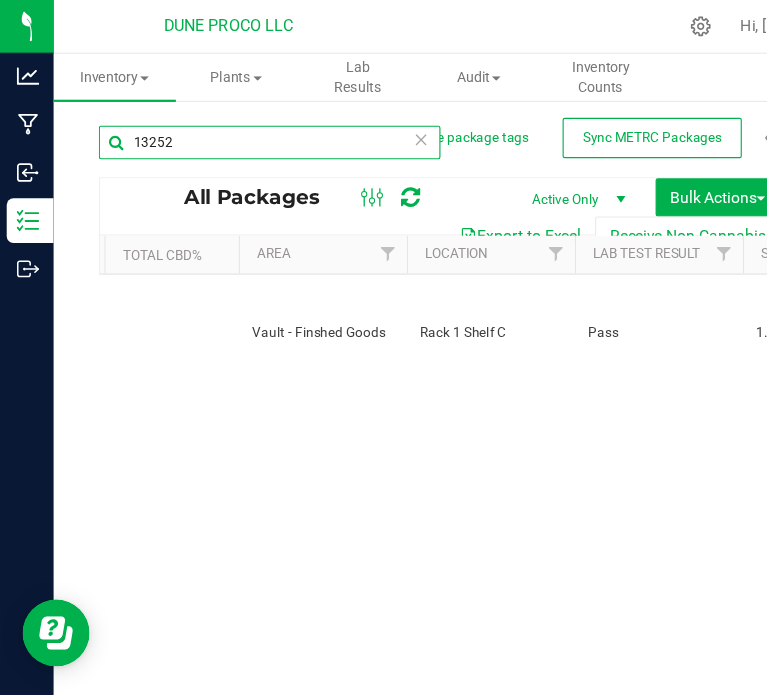 click on "13252" at bounding box center (240, 127) 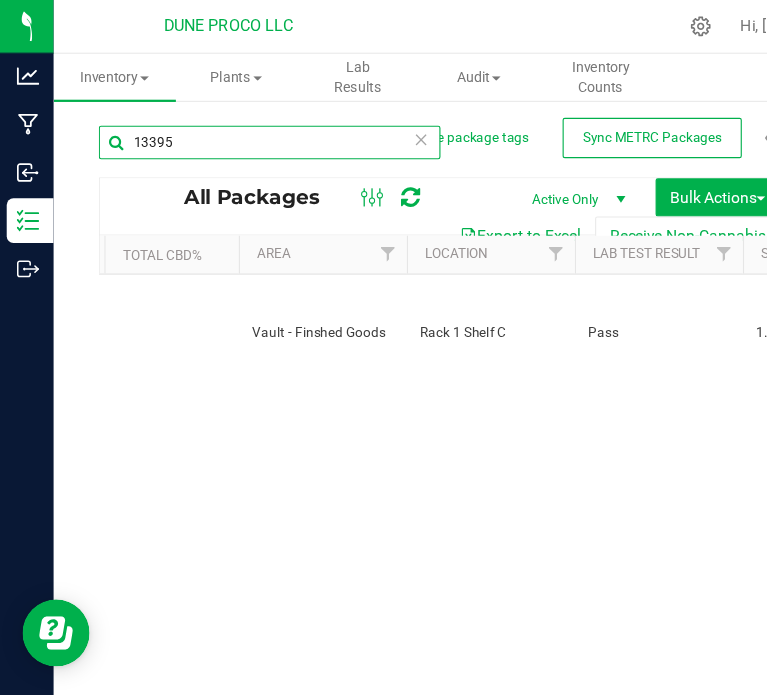 type on "13395" 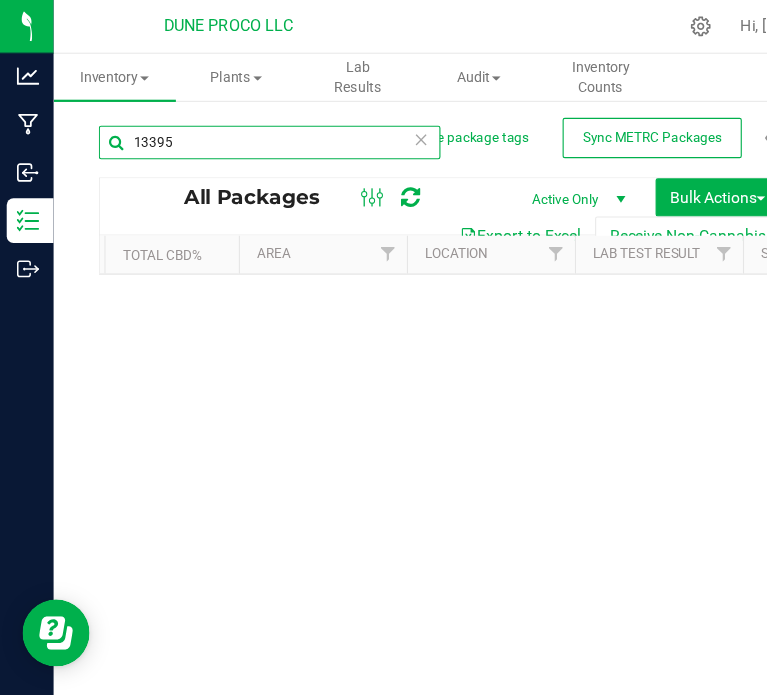 scroll, scrollTop: 0, scrollLeft: 1521, axis: horizontal 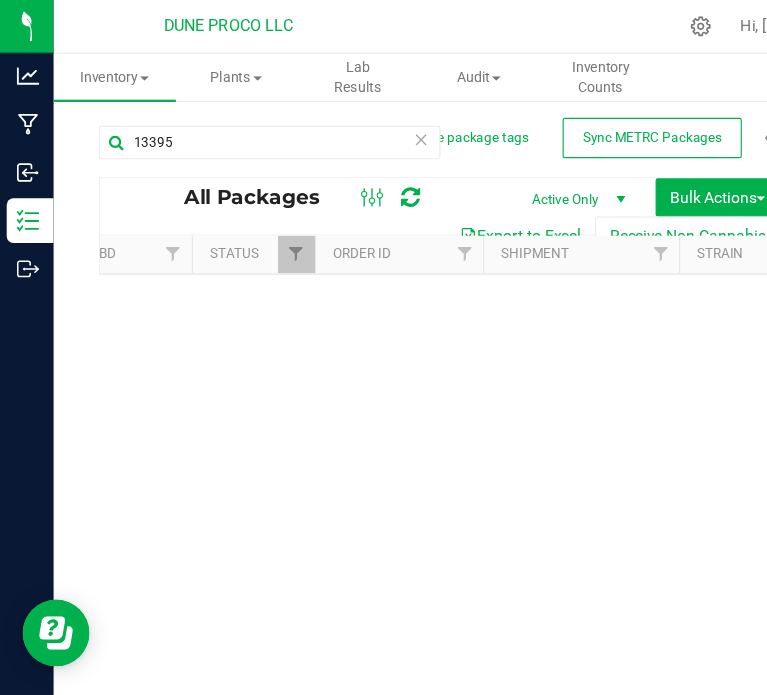 click on "Active Only" at bounding box center (512, 178) 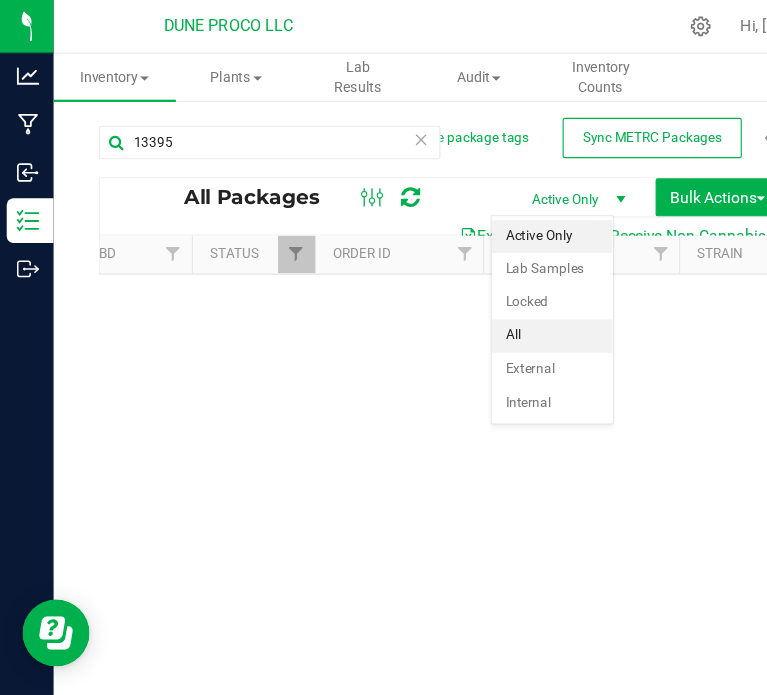 click on "All" at bounding box center [493, 300] 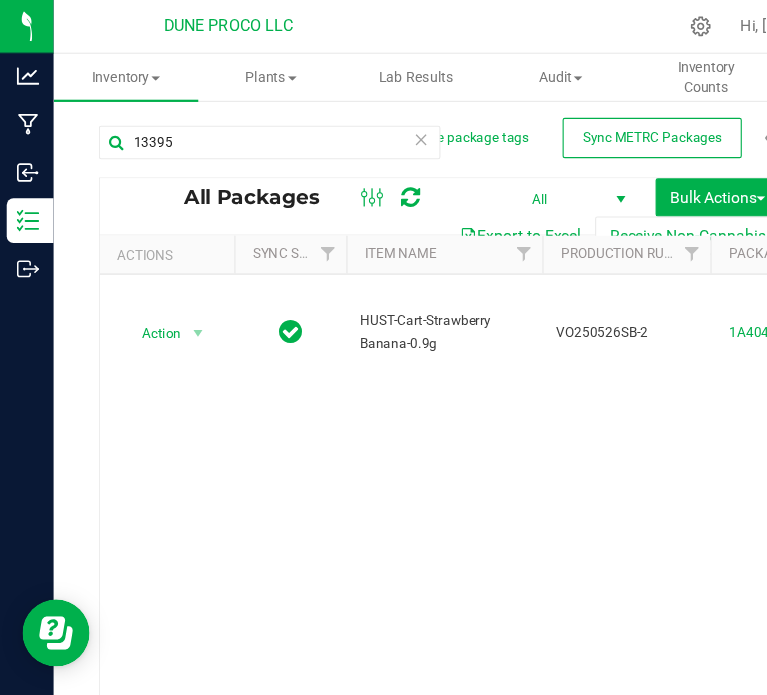 scroll, scrollTop: 0, scrollLeft: 375, axis: horizontal 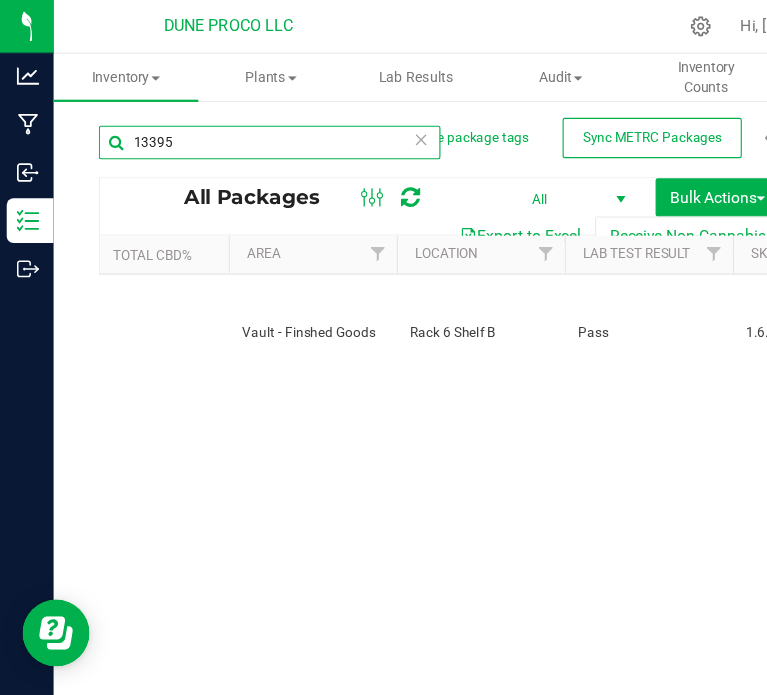 click on "13395" at bounding box center [240, 127] 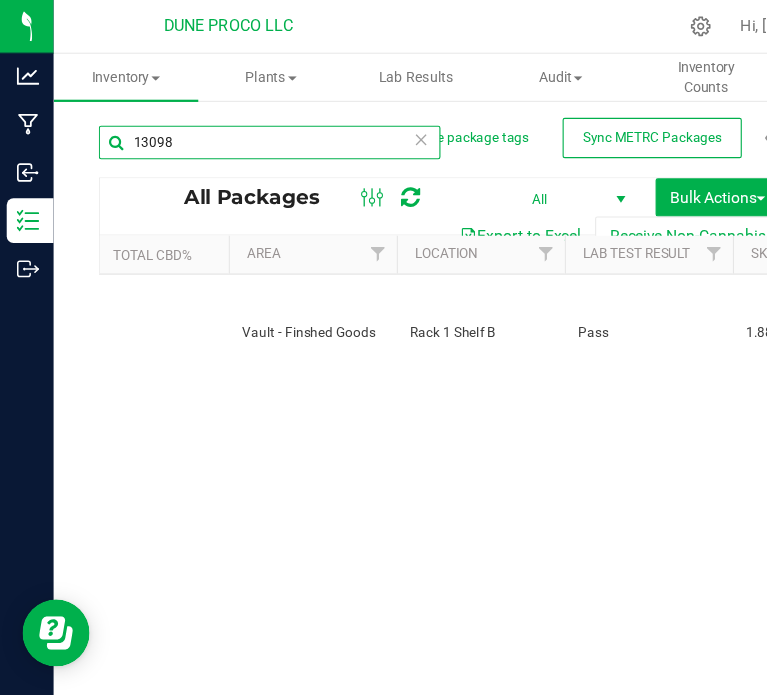 scroll, scrollTop: 0, scrollLeft: 3194, axis: horizontal 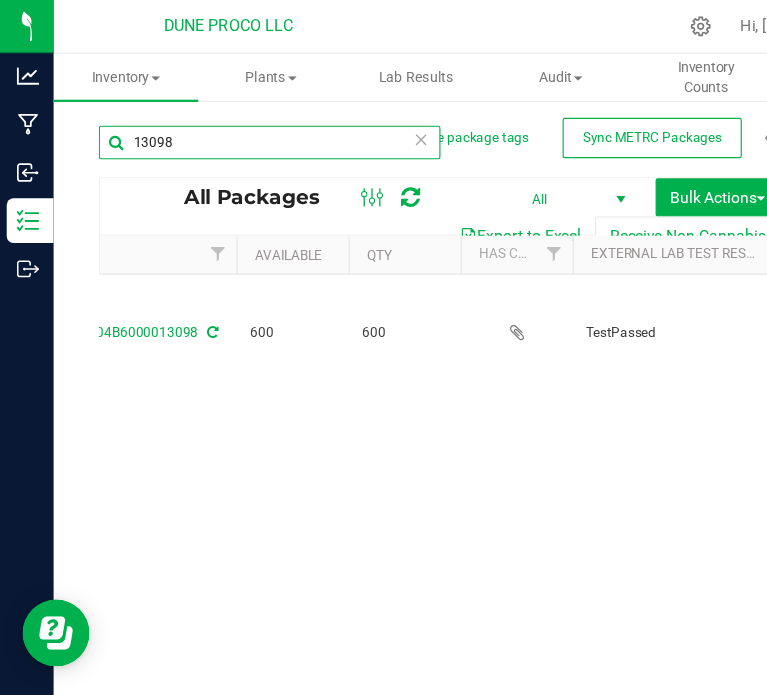 click on "13098" at bounding box center (240, 127) 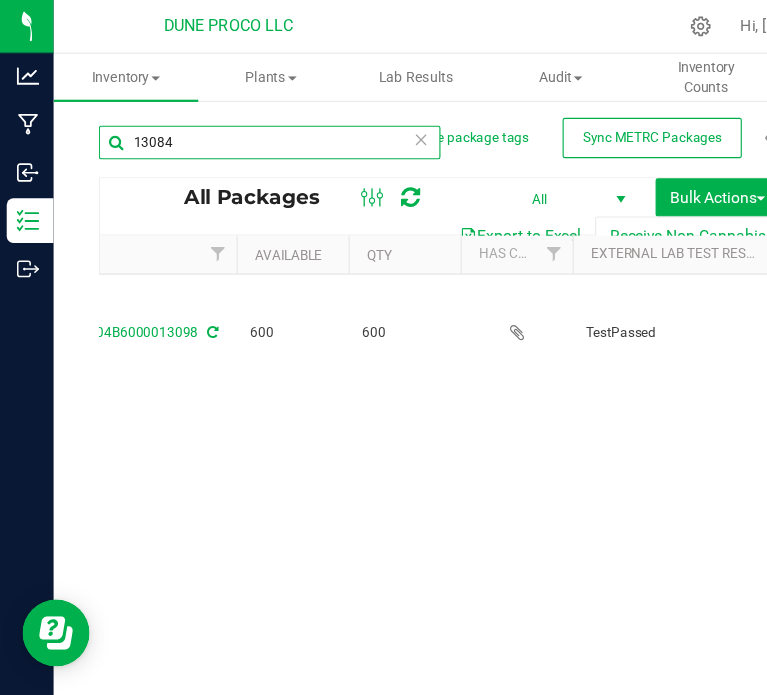 type on "13084" 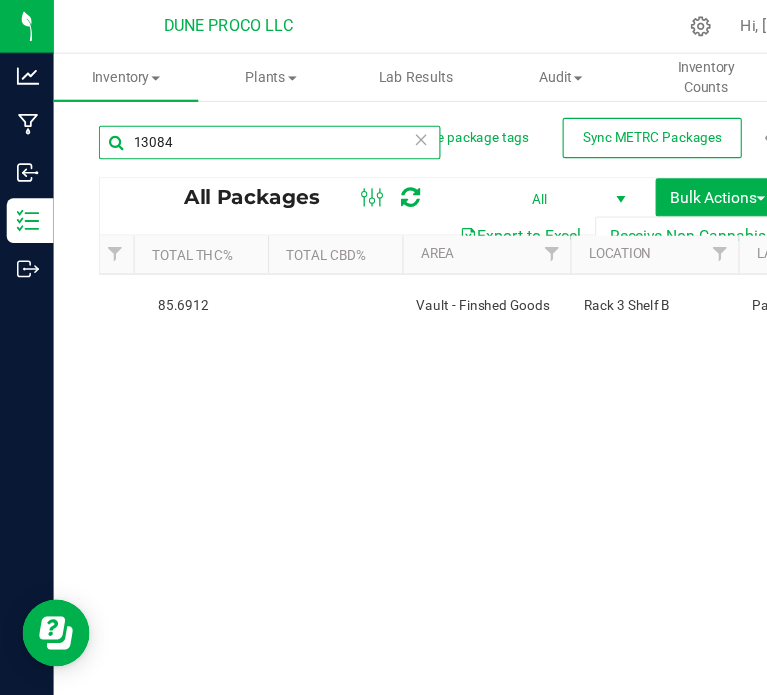 scroll, scrollTop: 0, scrollLeft: 1975, axis: horizontal 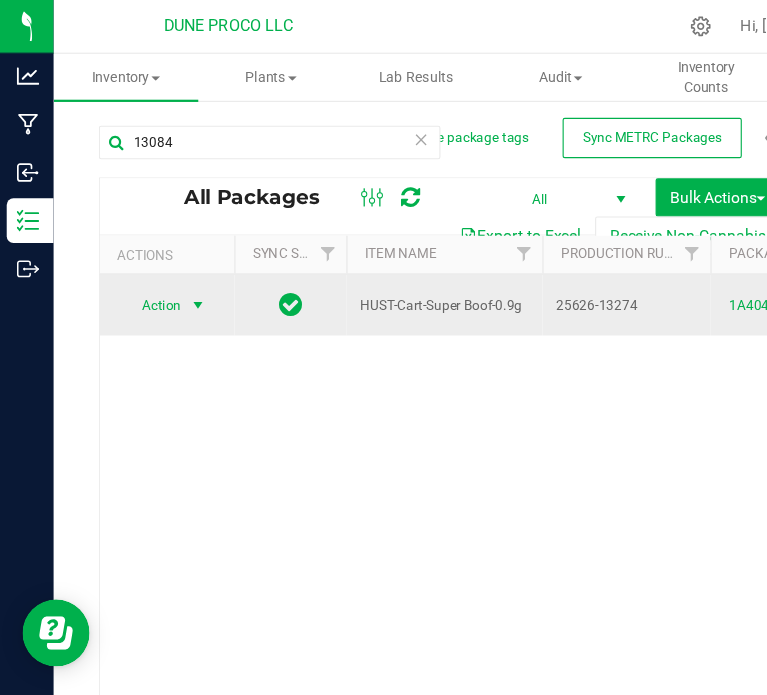click at bounding box center [176, 272] 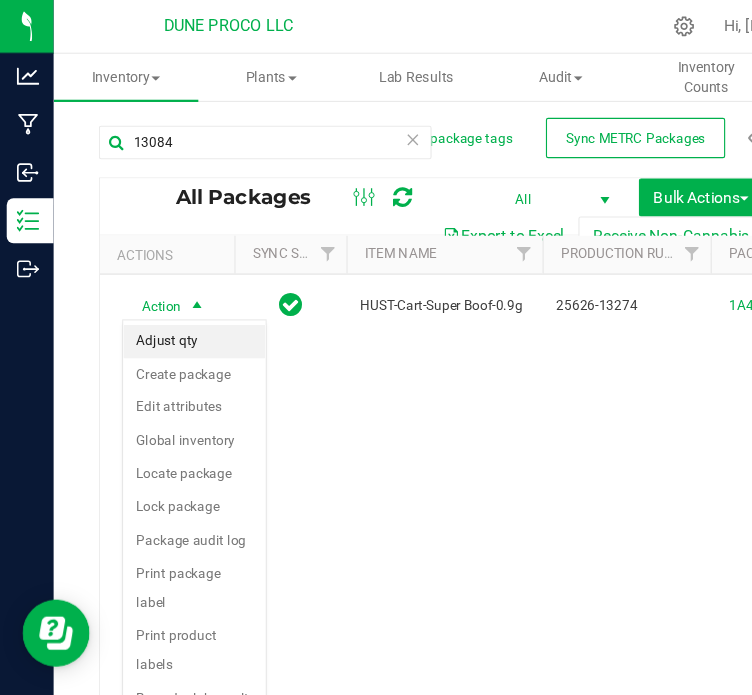 click on "Adjust qty" at bounding box center [173, 305] 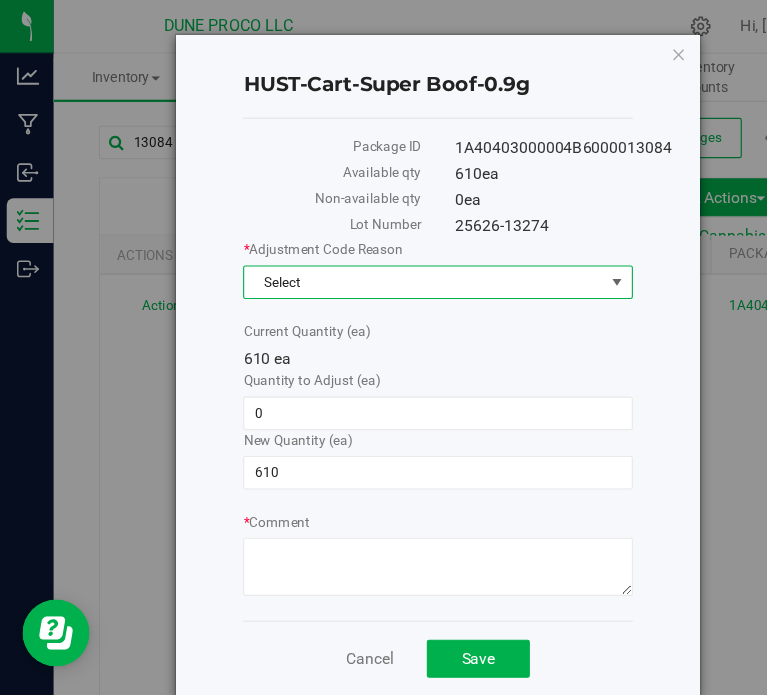 click on "Select" at bounding box center (378, 252) 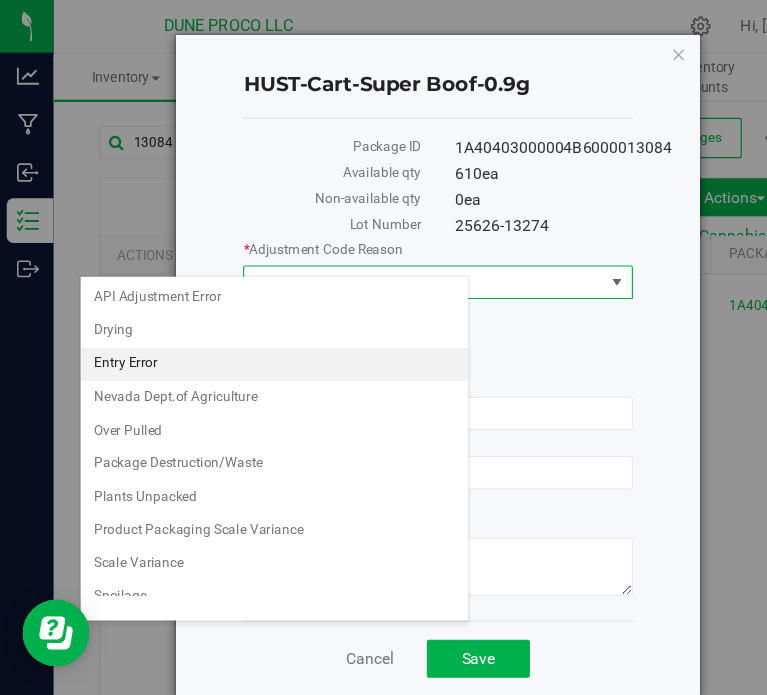 click on "Entry Error" at bounding box center [245, 325] 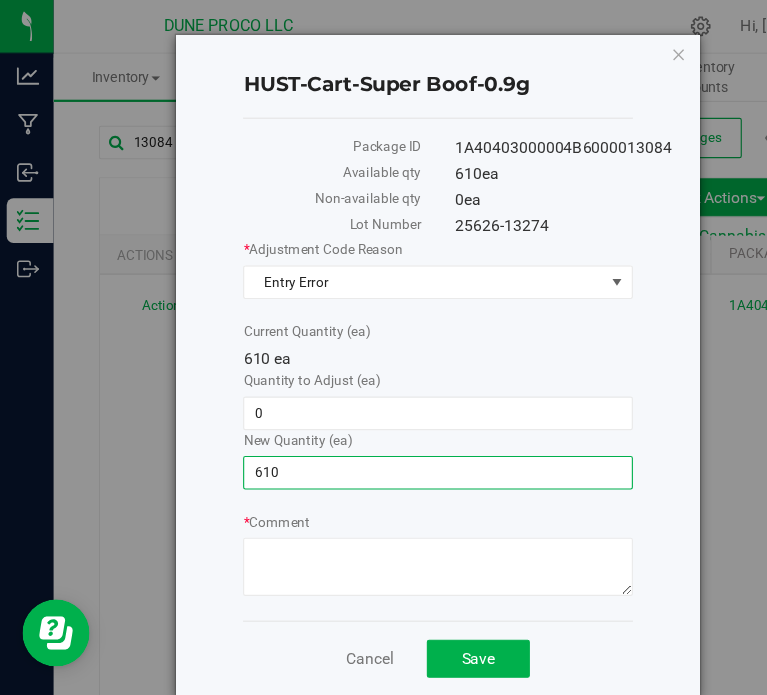 click on "610 610" at bounding box center (390, 422) 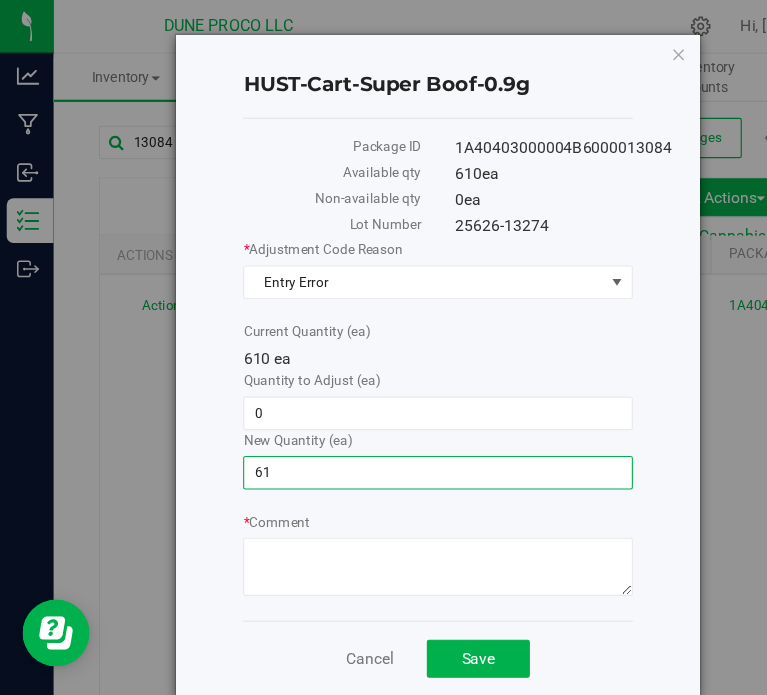 type on "611" 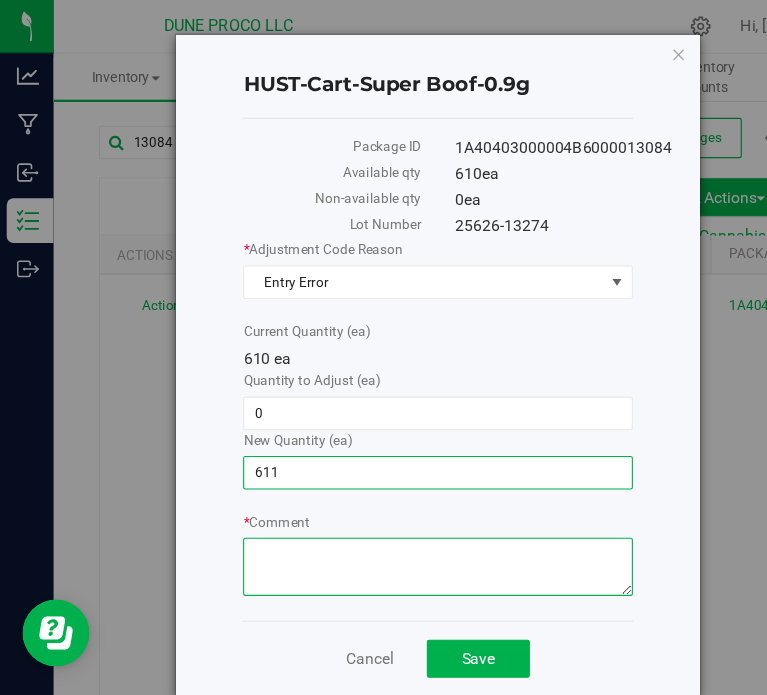type on "1" 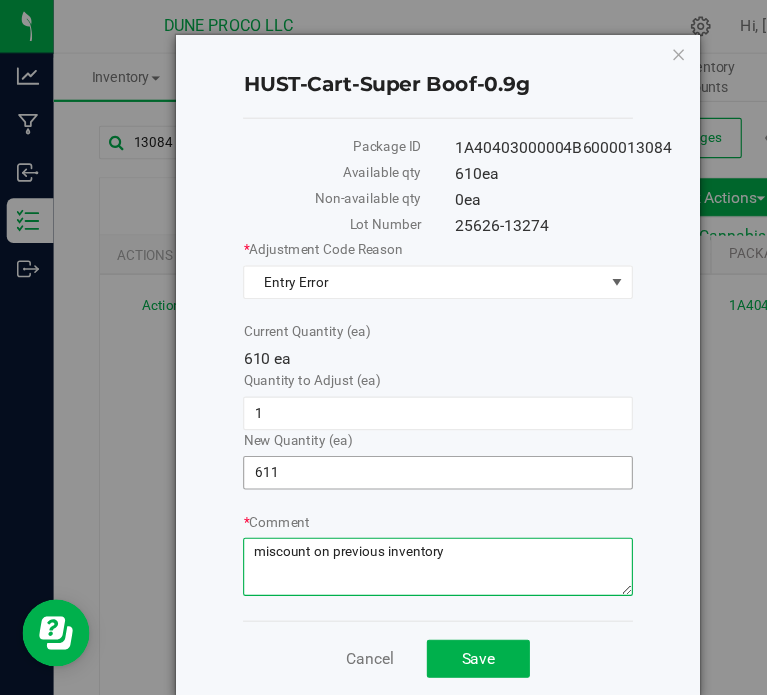 type on "miscount on previous inventory" 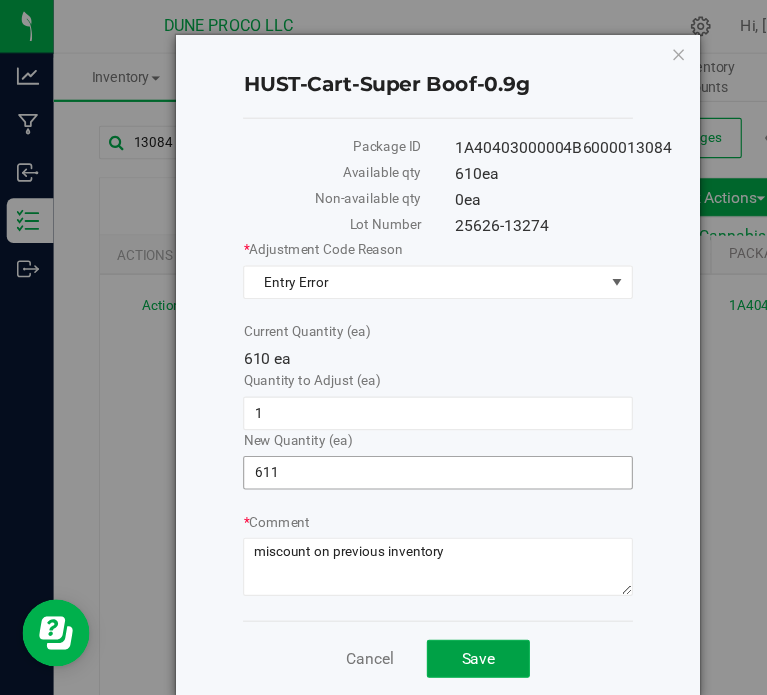type 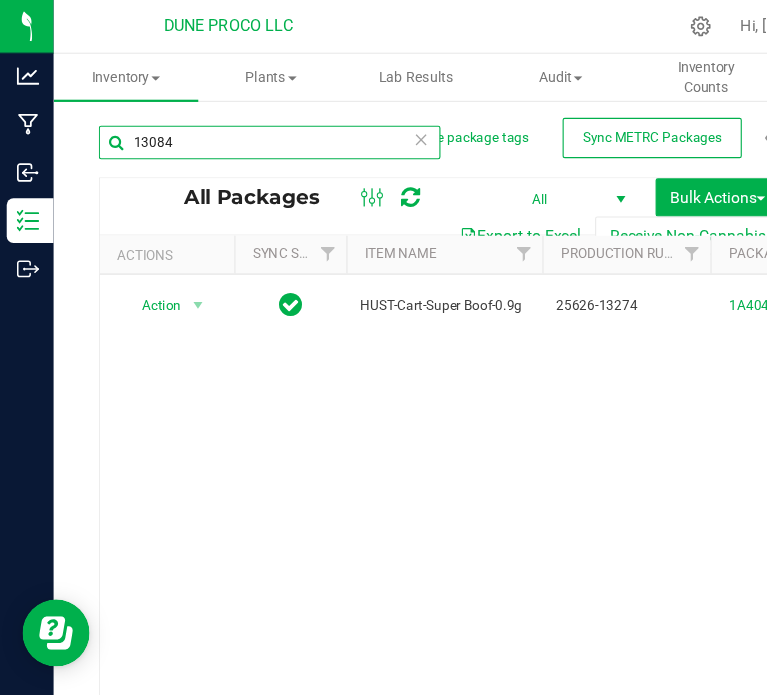 click on "13084" at bounding box center [240, 127] 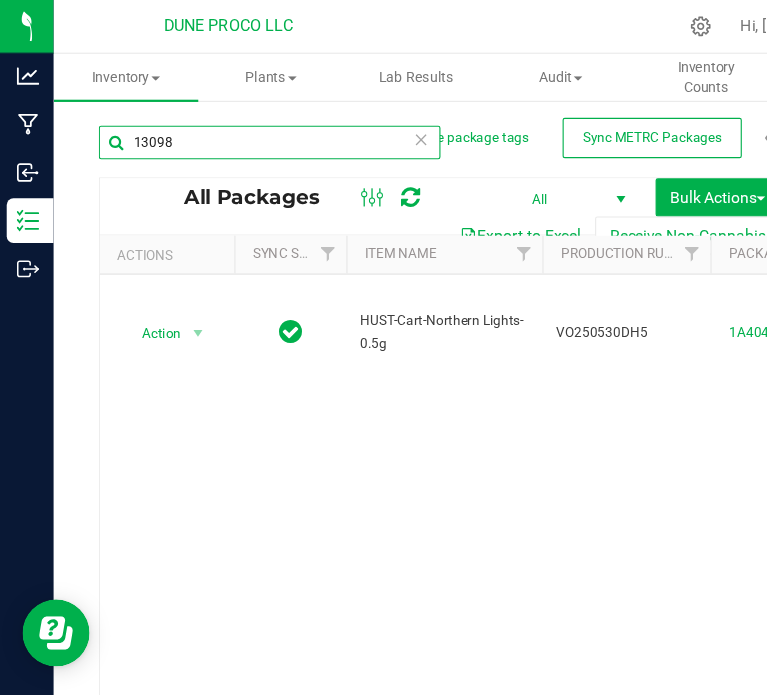 scroll, scrollTop: 0, scrollLeft: 571, axis: horizontal 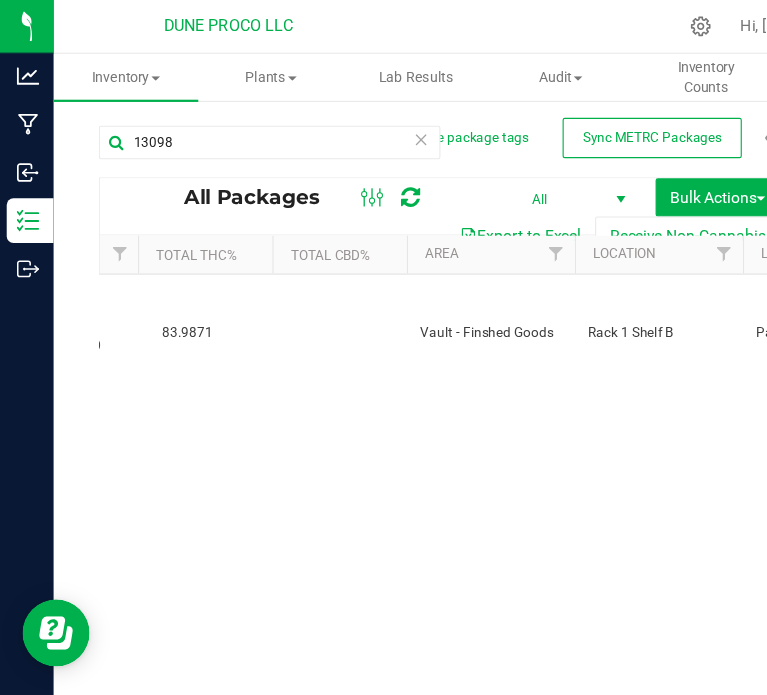 click on "Action Action Adjust qty Create package Edit attributes Global inventory Locate package Lock package Package audit log Print package label Print product labels Record a lab result Retag package See history Take lab sample
HUST-Cart-Northern Lights-0.5g
VO250530DH5
1A40403000004B6000013098
600
600
TestPassed
83.9871%
0.1365%
Created
Each
(0.5 g ea.)
83.9871
Vault - Finshed Goods" at bounding box center [407, 464] 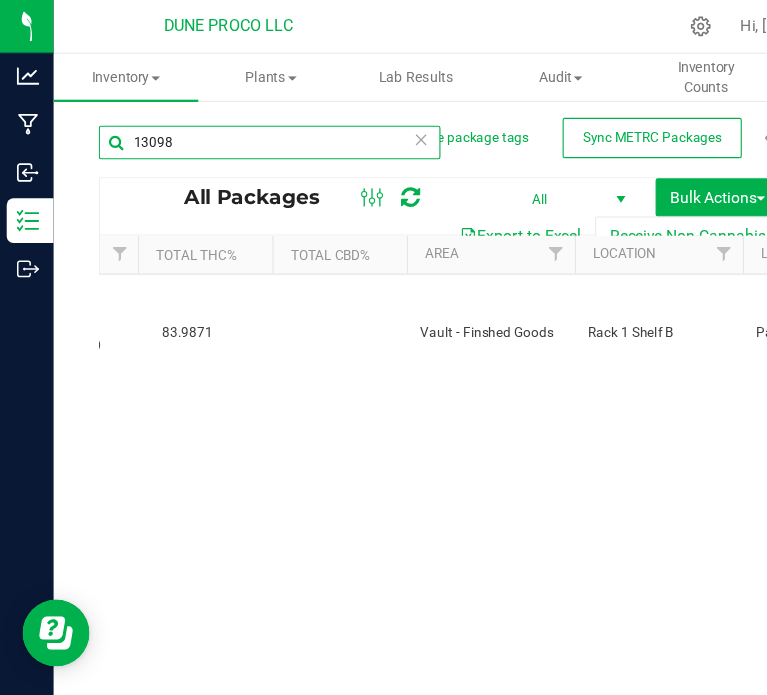 click on "13098" at bounding box center (240, 127) 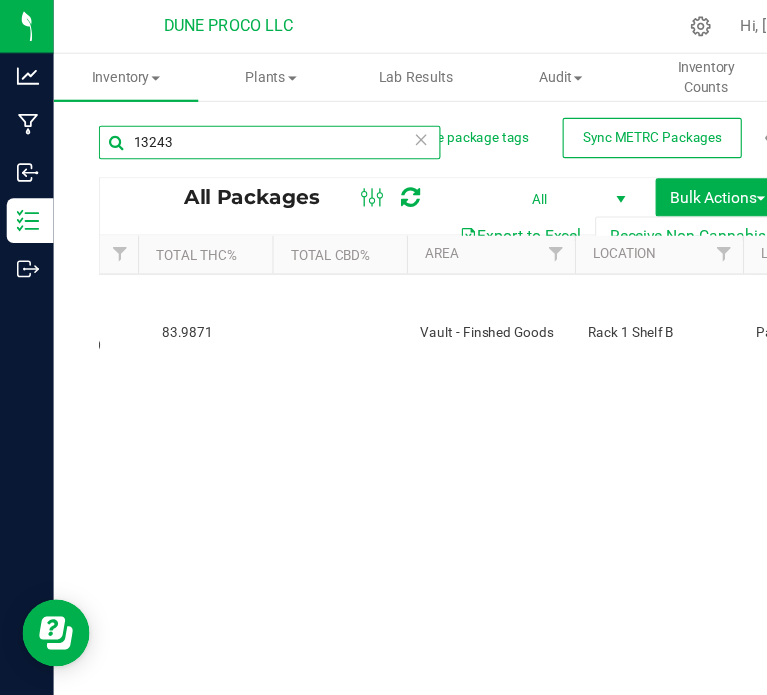 type on "13243" 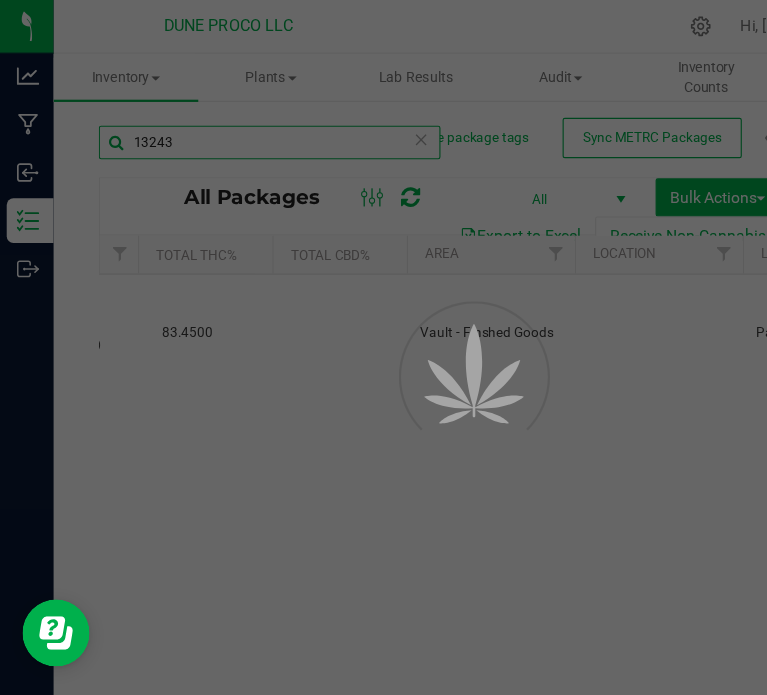 type on "2025-05-26" 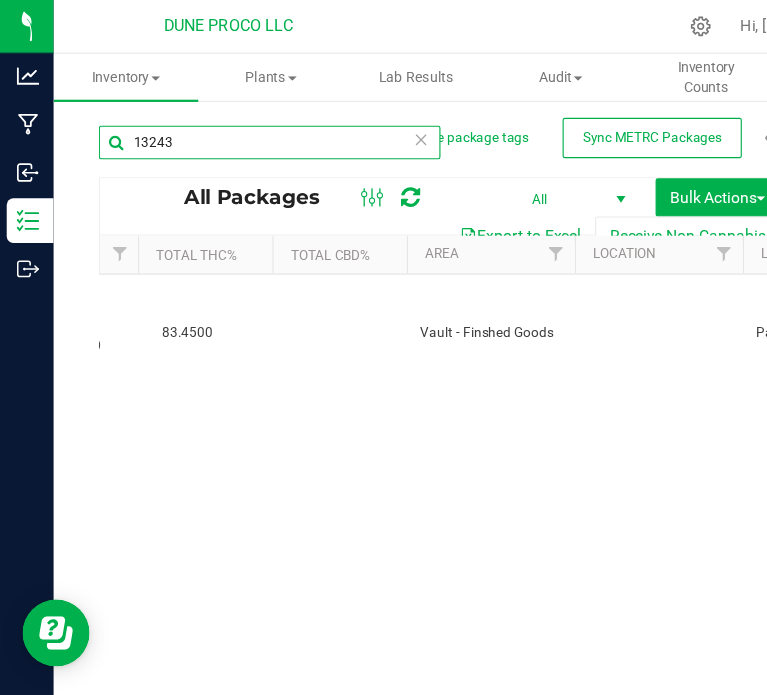 scroll, scrollTop: 0, scrollLeft: 1596, axis: horizontal 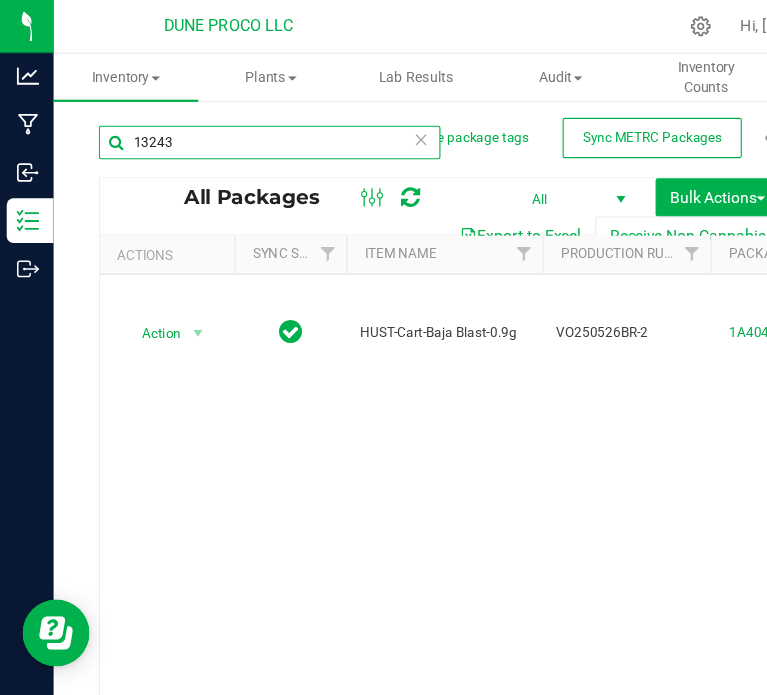 click on "13243" at bounding box center (240, 127) 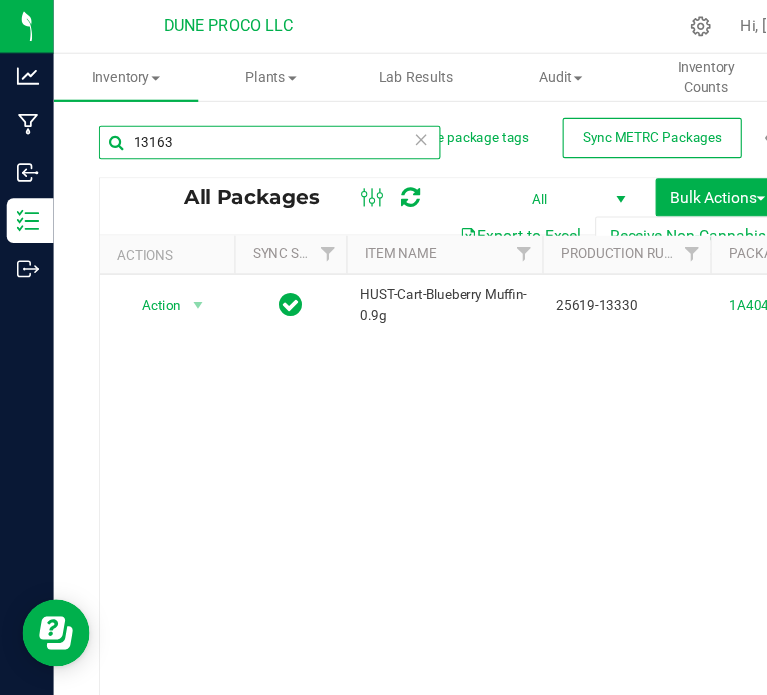 scroll, scrollTop: 0, scrollLeft: 133, axis: horizontal 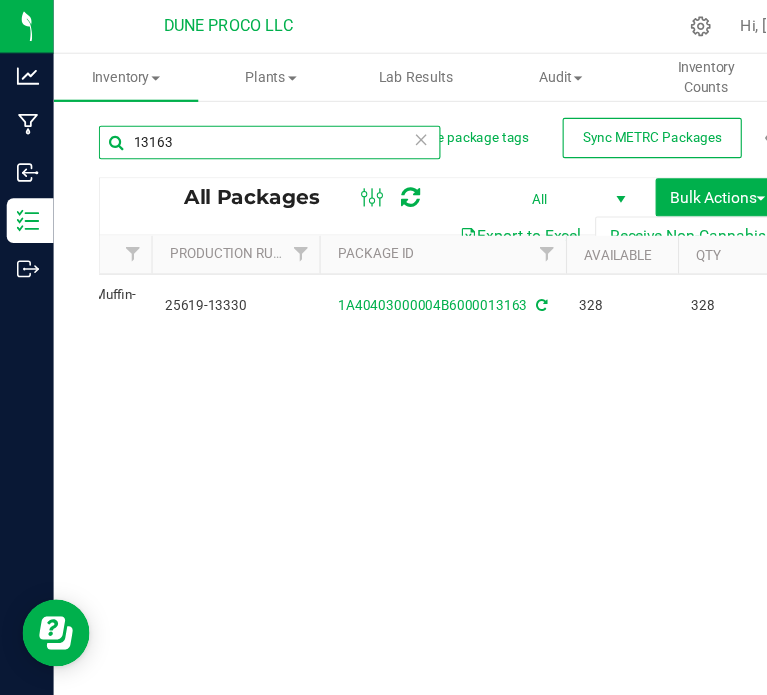 click on "13163" at bounding box center [240, 127] 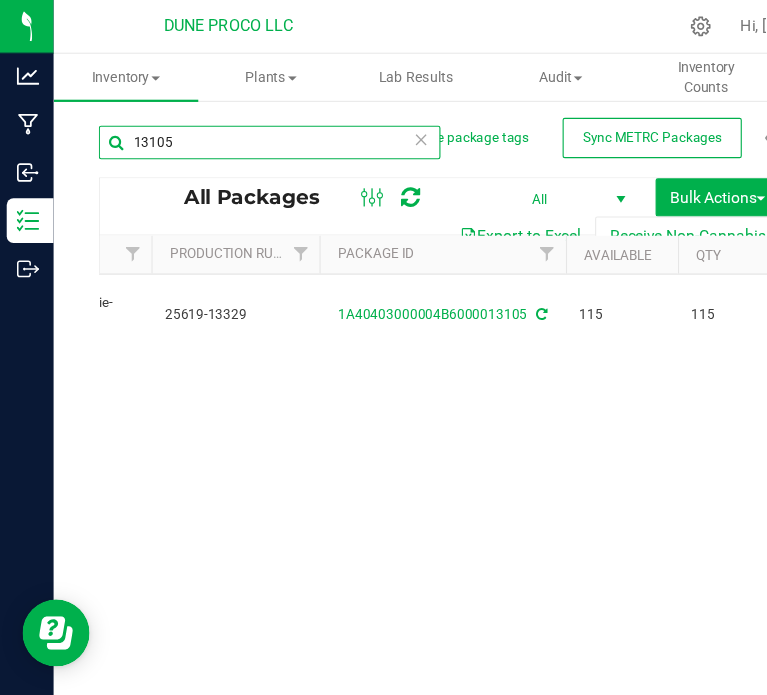 scroll, scrollTop: 0, scrollLeft: 571, axis: horizontal 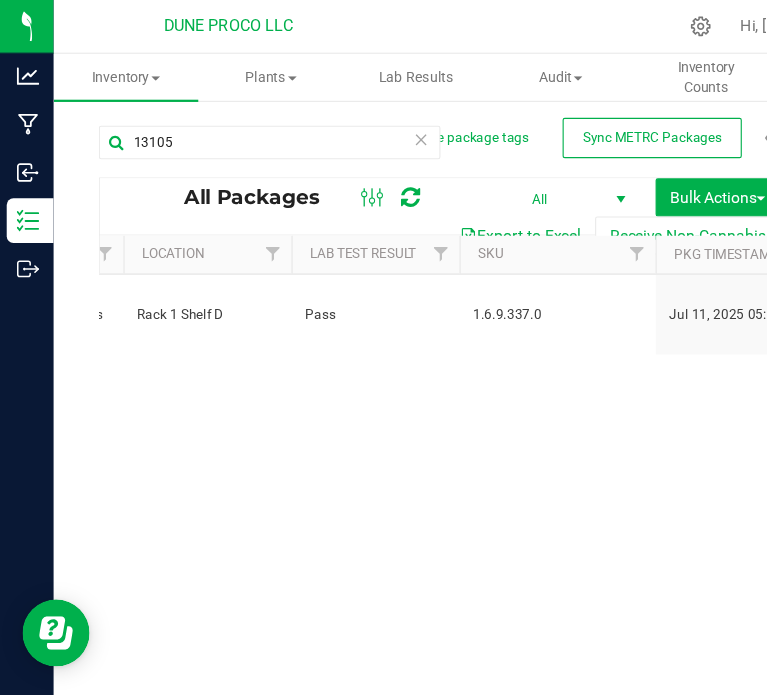 drag, startPoint x: 475, startPoint y: 356, endPoint x: 292, endPoint y: 366, distance: 183.27303 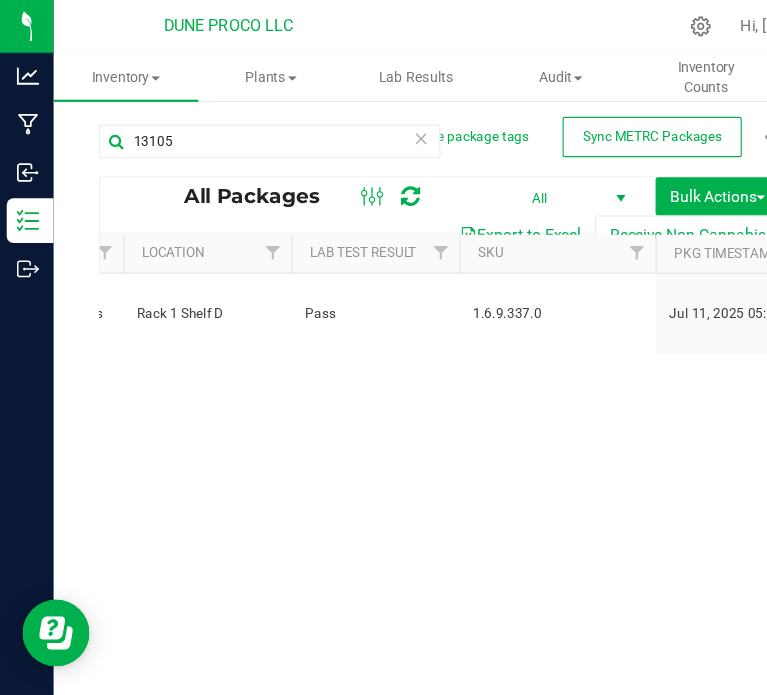 scroll, scrollTop: 0, scrollLeft: 0, axis: both 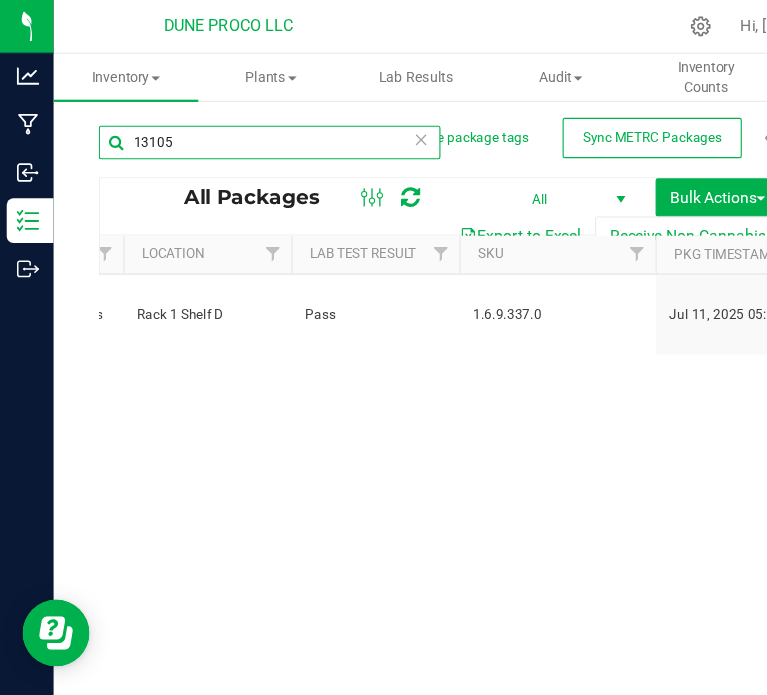 click on "13105" at bounding box center (240, 127) 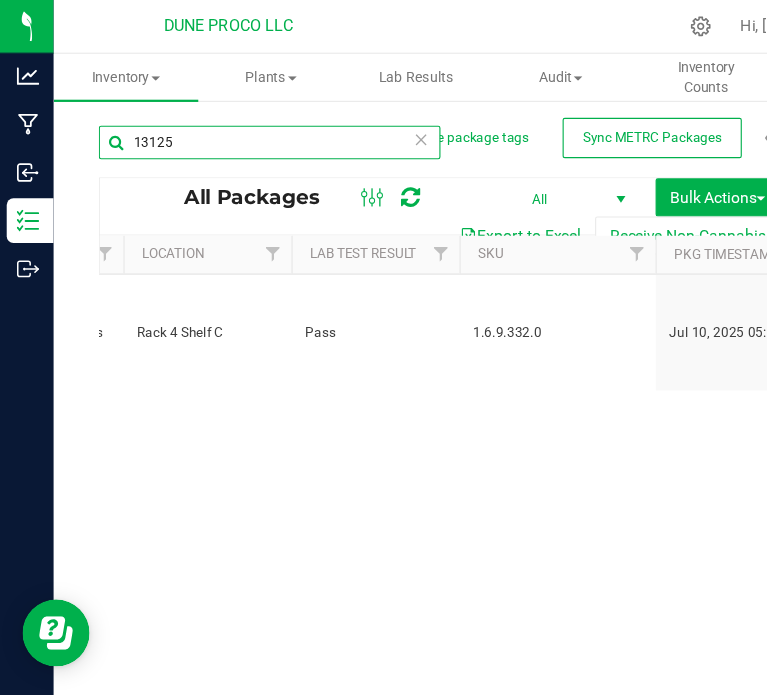 scroll, scrollTop: 0, scrollLeft: 2412, axis: horizontal 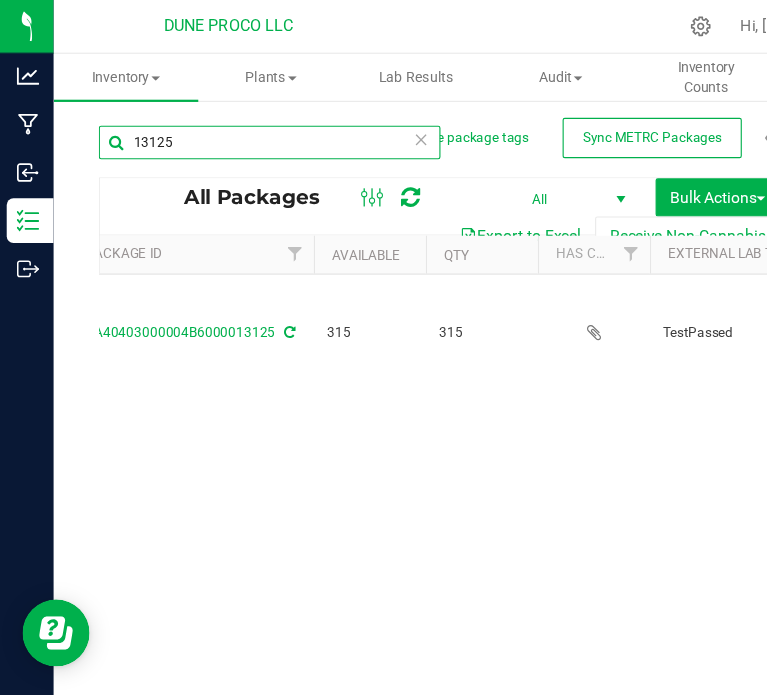 click on "13125" at bounding box center [240, 127] 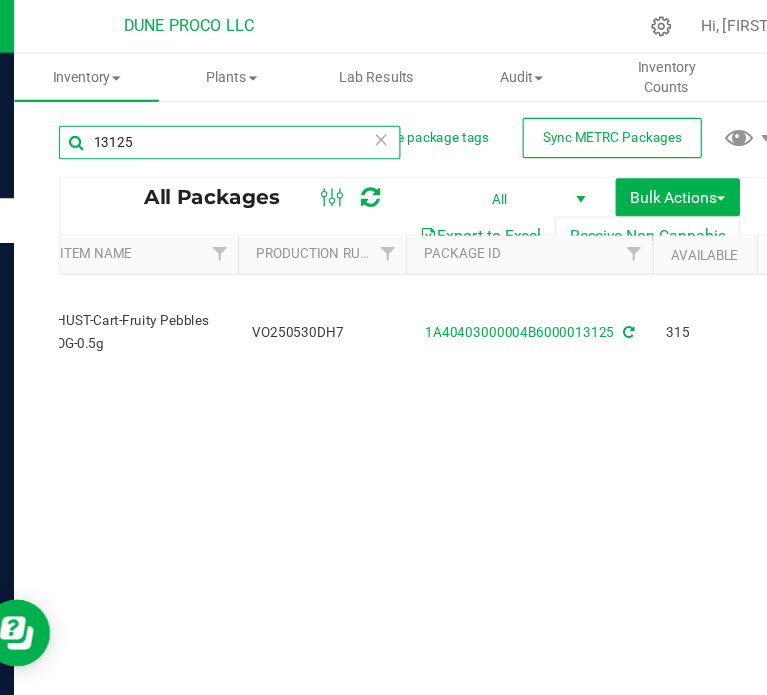 click on "13125" at bounding box center (240, 127) 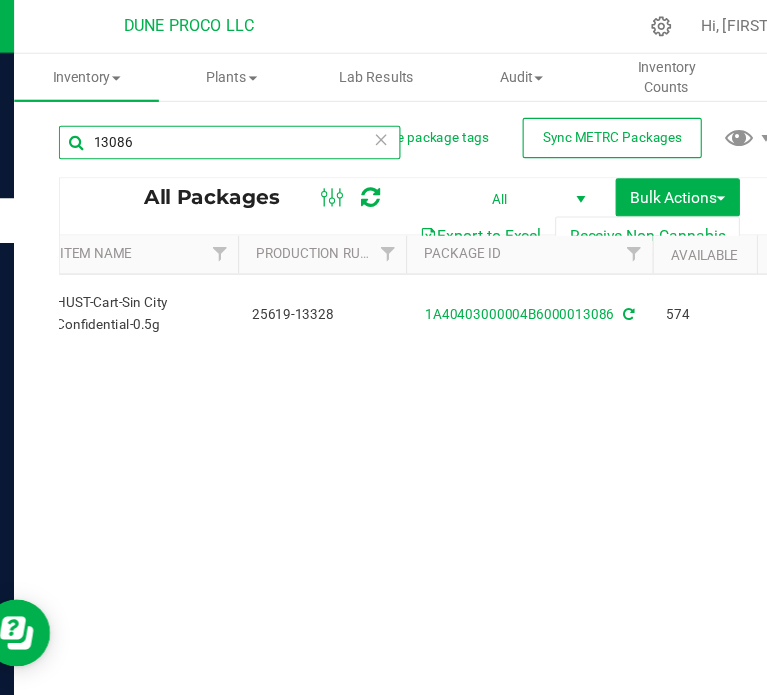 scroll, scrollTop: 0, scrollLeft: 480, axis: horizontal 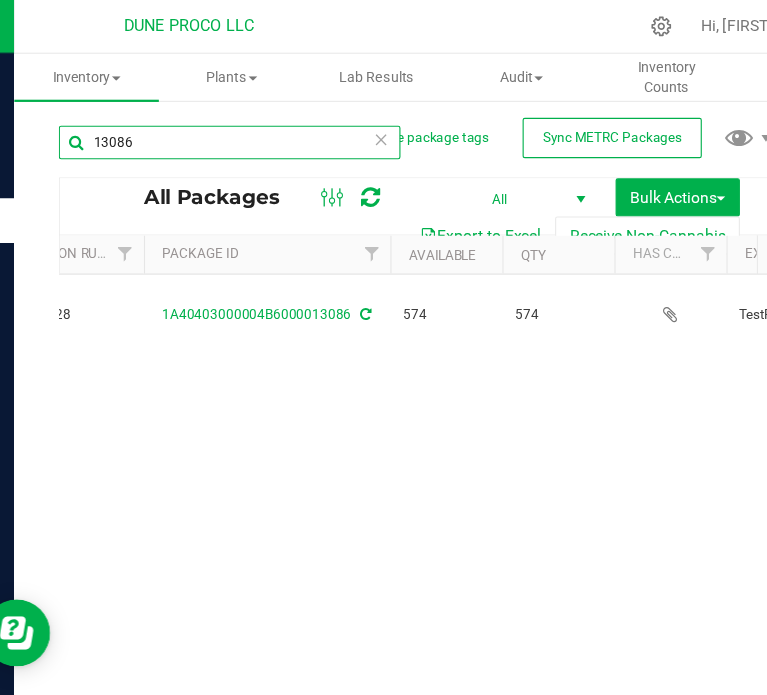 click on "13086" at bounding box center [240, 127] 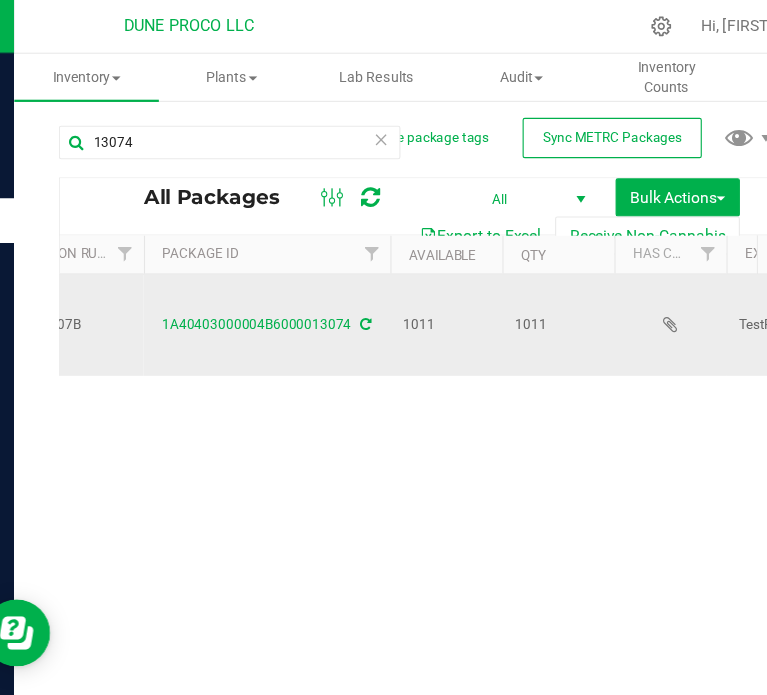 scroll, scrollTop: 0, scrollLeft: 529, axis: horizontal 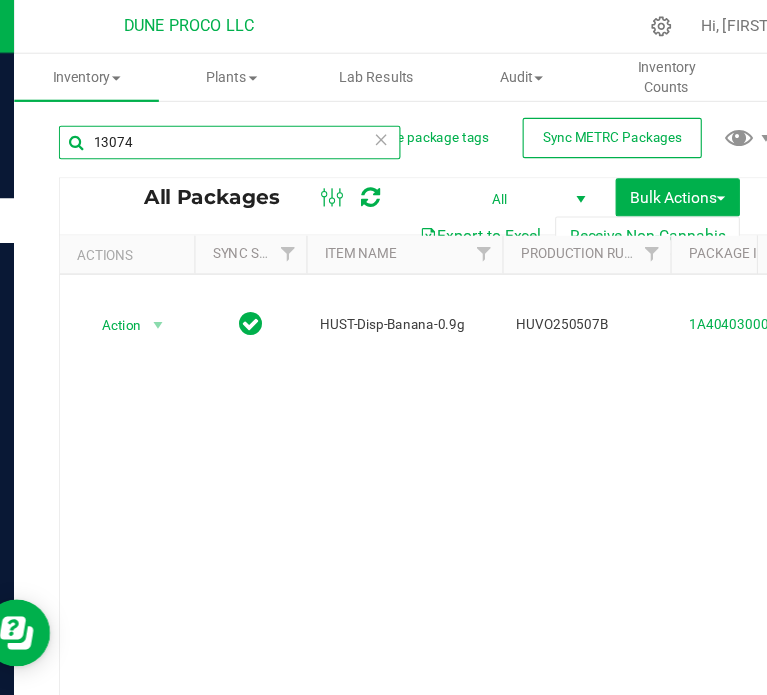 click on "13074" at bounding box center [240, 127] 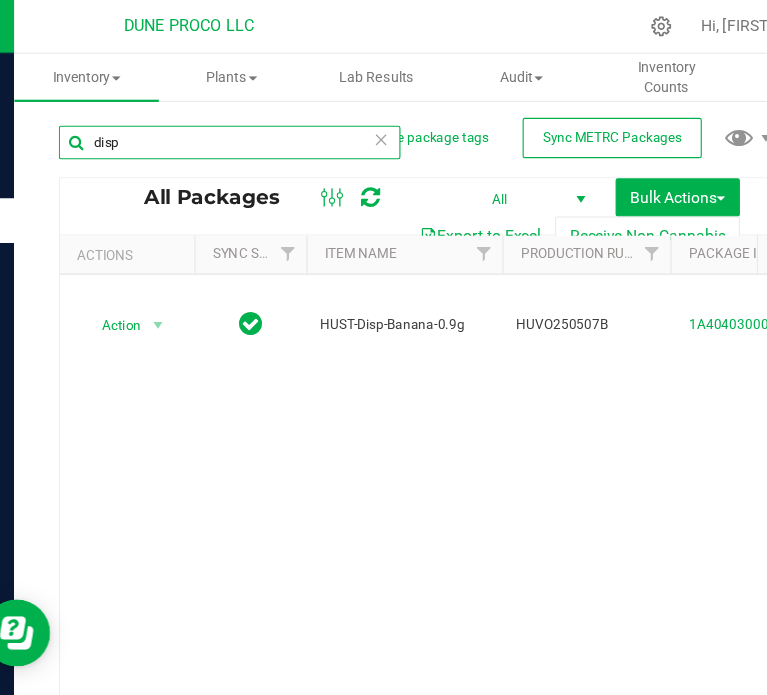 type on "disp" 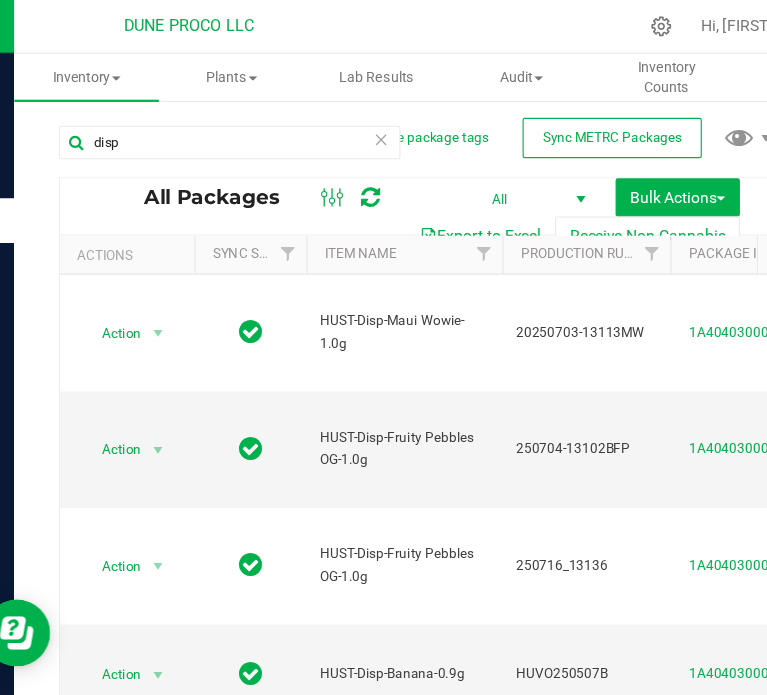 click on "All" at bounding box center [512, 178] 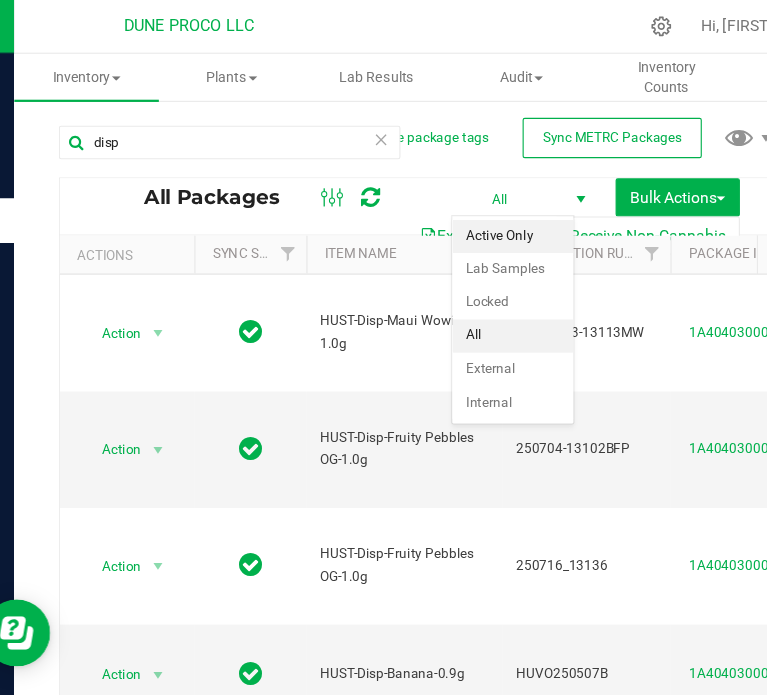 click on "Active Only" at bounding box center (493, 211) 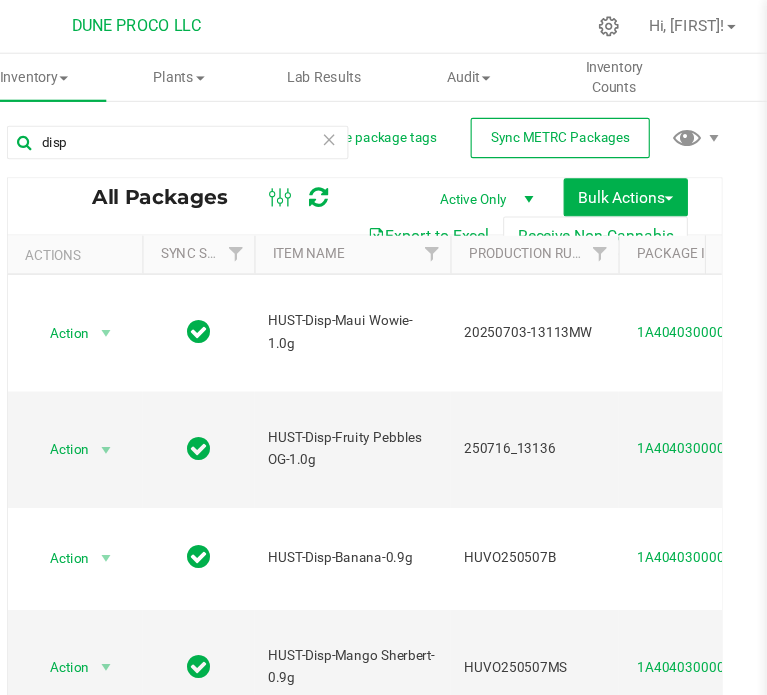 scroll, scrollTop: 0, scrollLeft: 0, axis: both 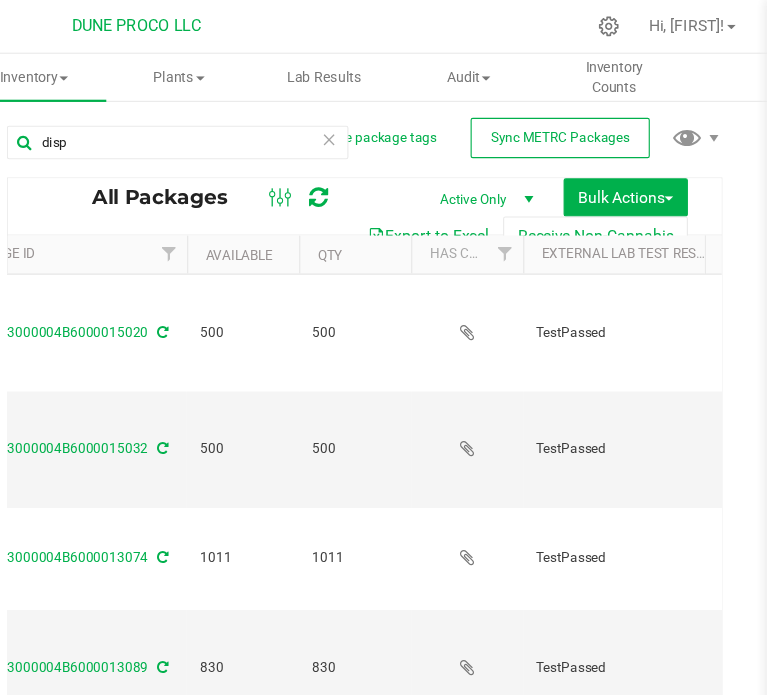click on "Available" at bounding box center [299, 227] 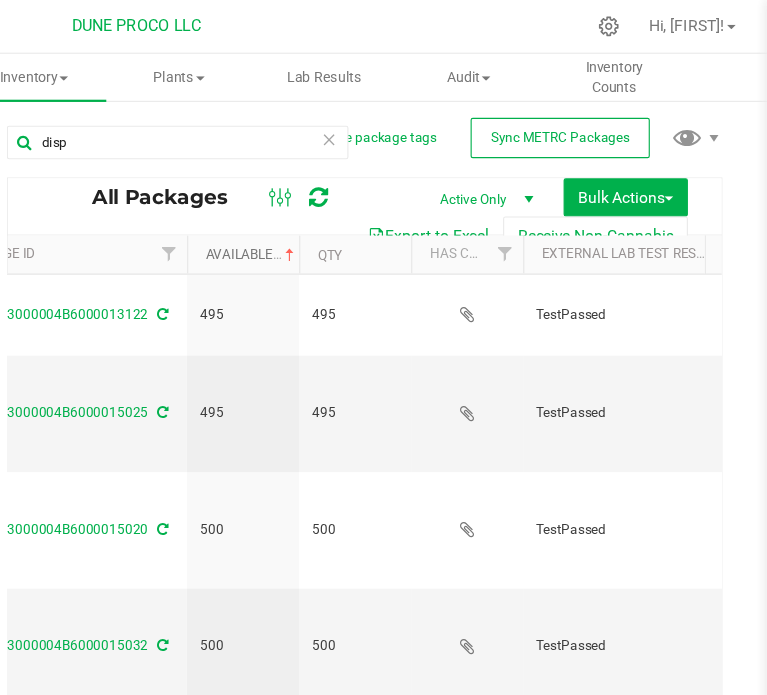 click at bounding box center (340, 228) 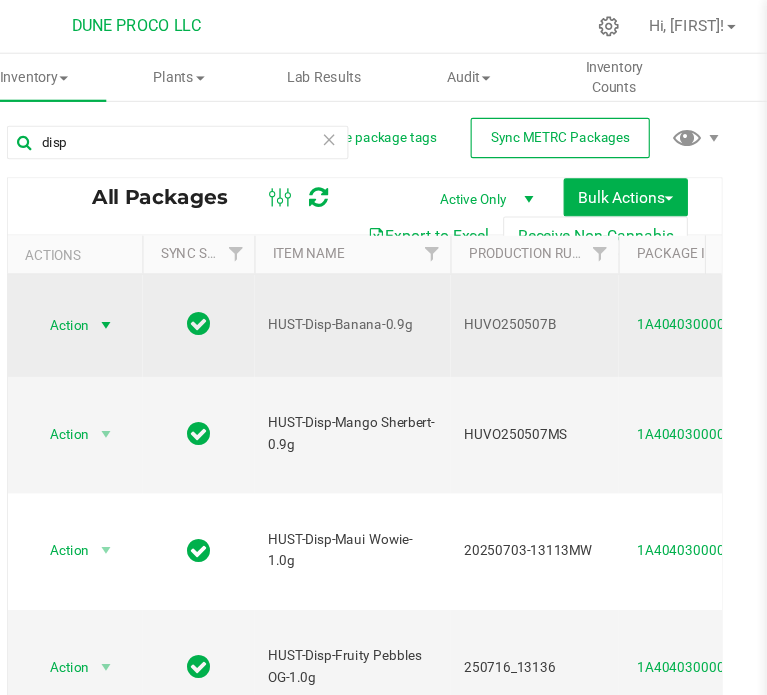 click at bounding box center [176, 290] 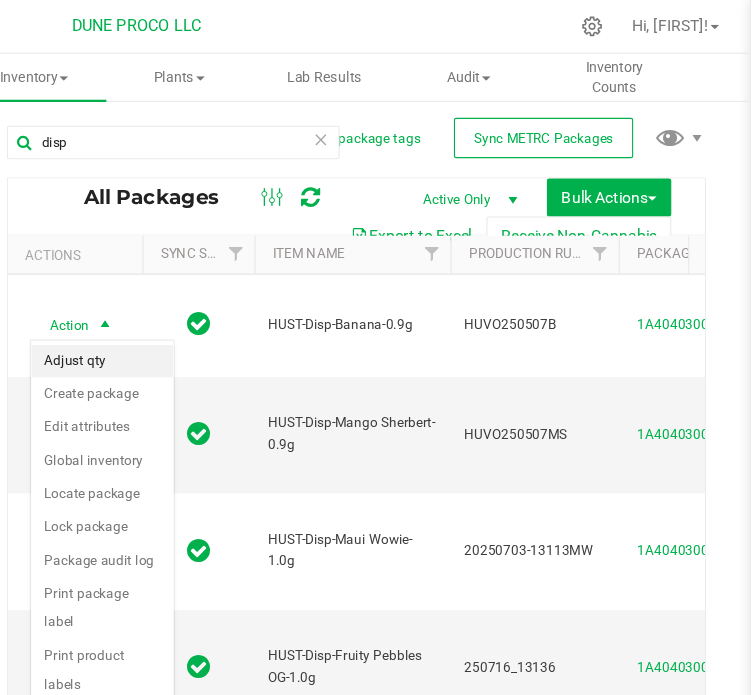 click on "Adjust qty" at bounding box center (173, 323) 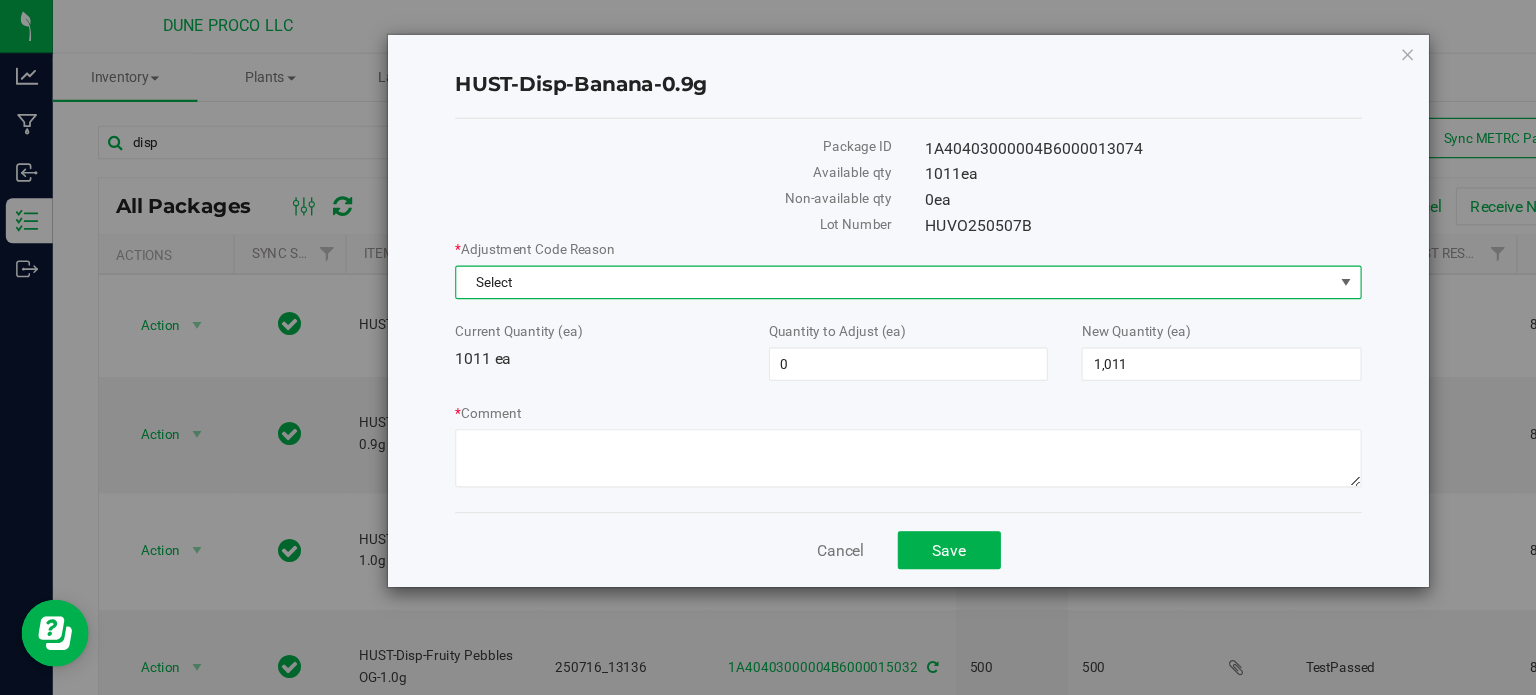 click on "Select" at bounding box center [799, 252] 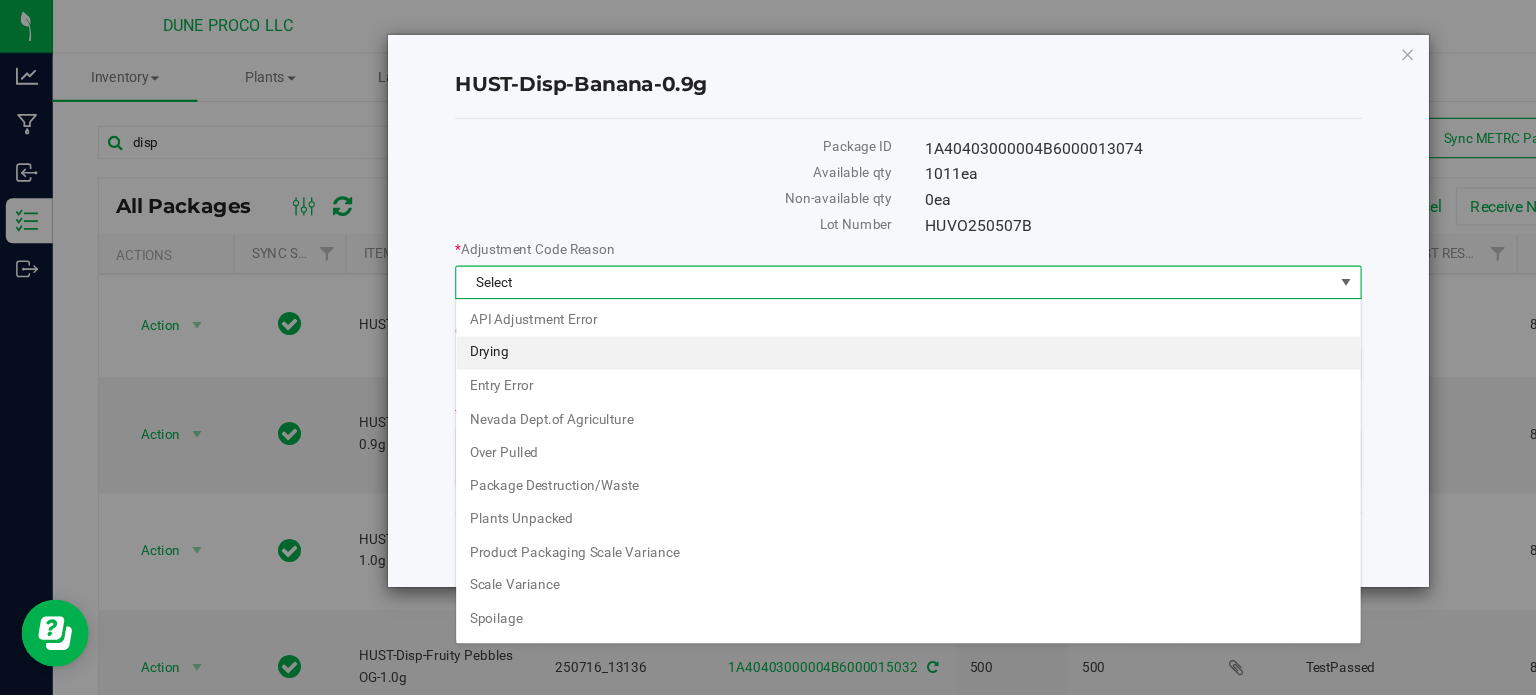 click on "Drying" at bounding box center (811, 315) 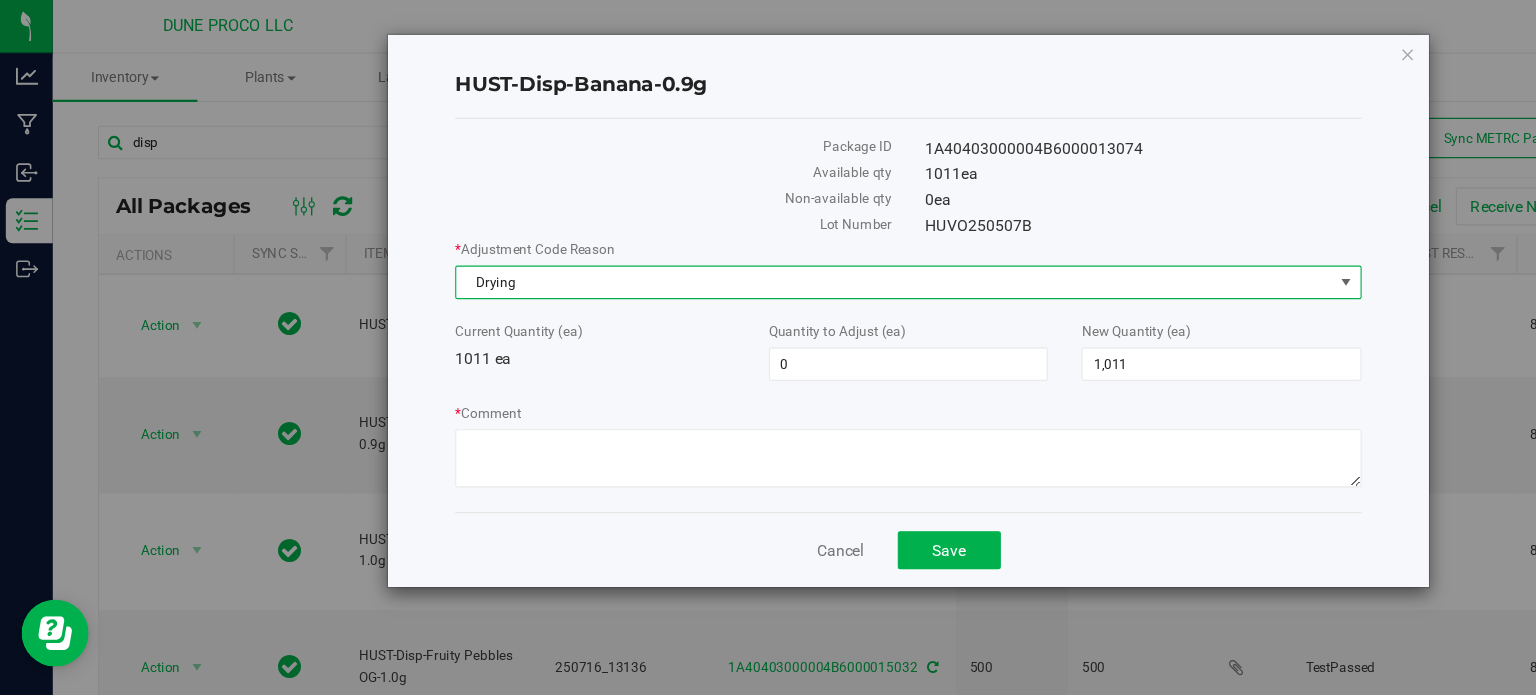 click on "Drying" at bounding box center (799, 252) 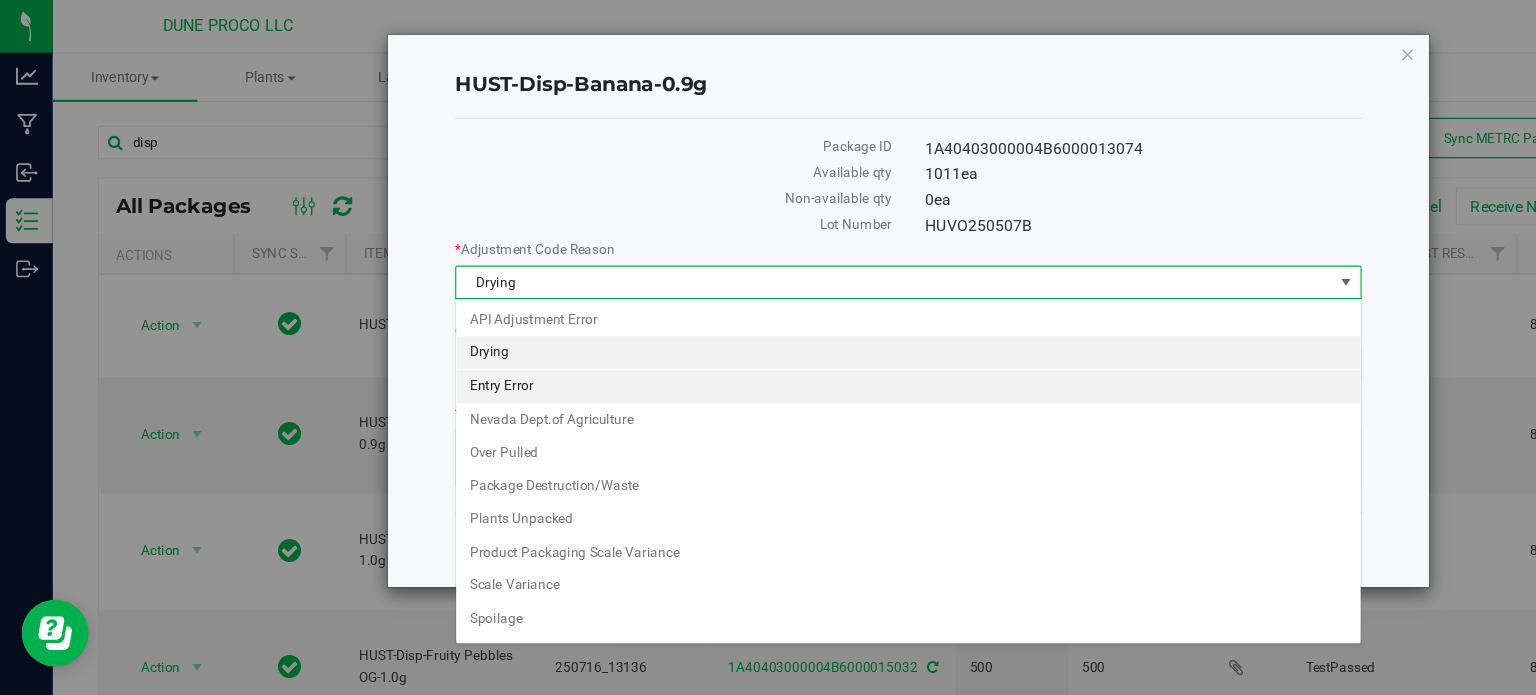 click on "Entry Error" at bounding box center [811, 345] 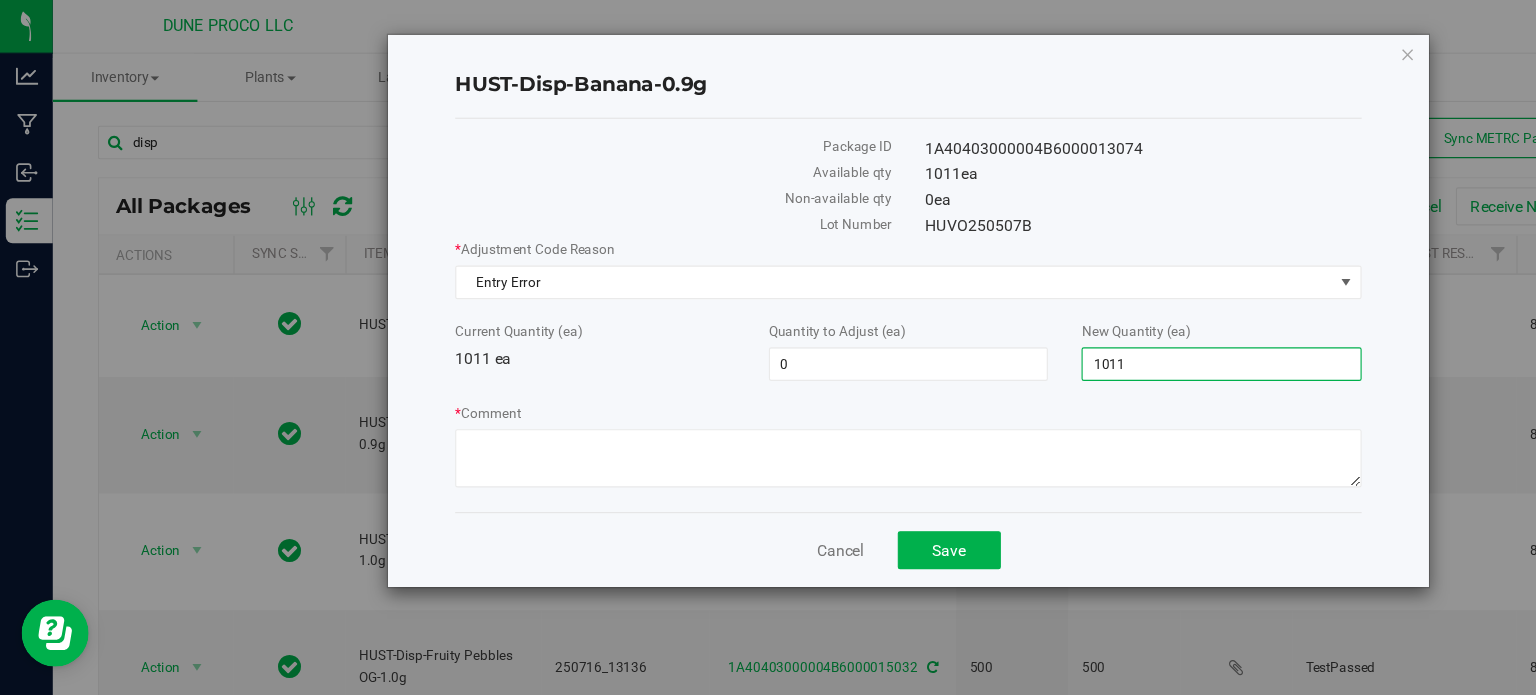 click on "1,011 1011" at bounding box center (1091, 325) 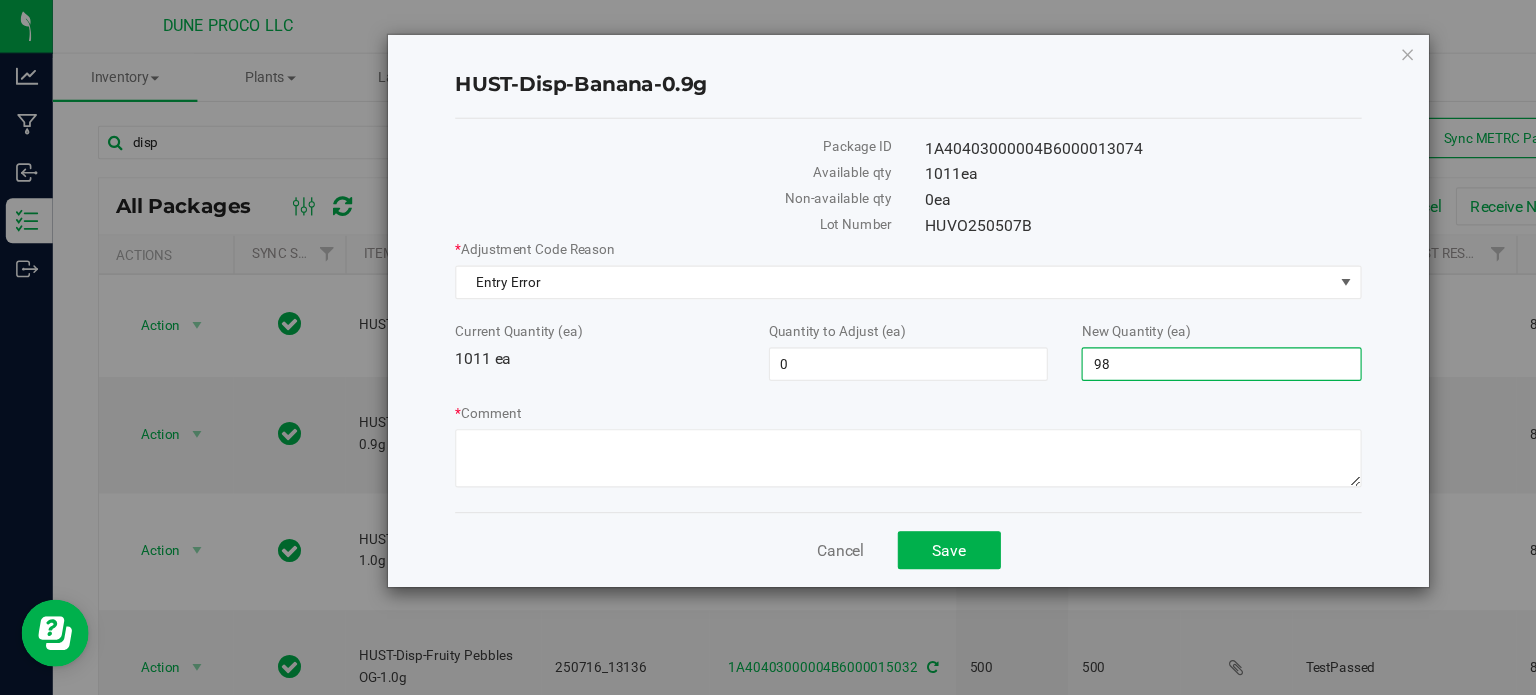 type on "986" 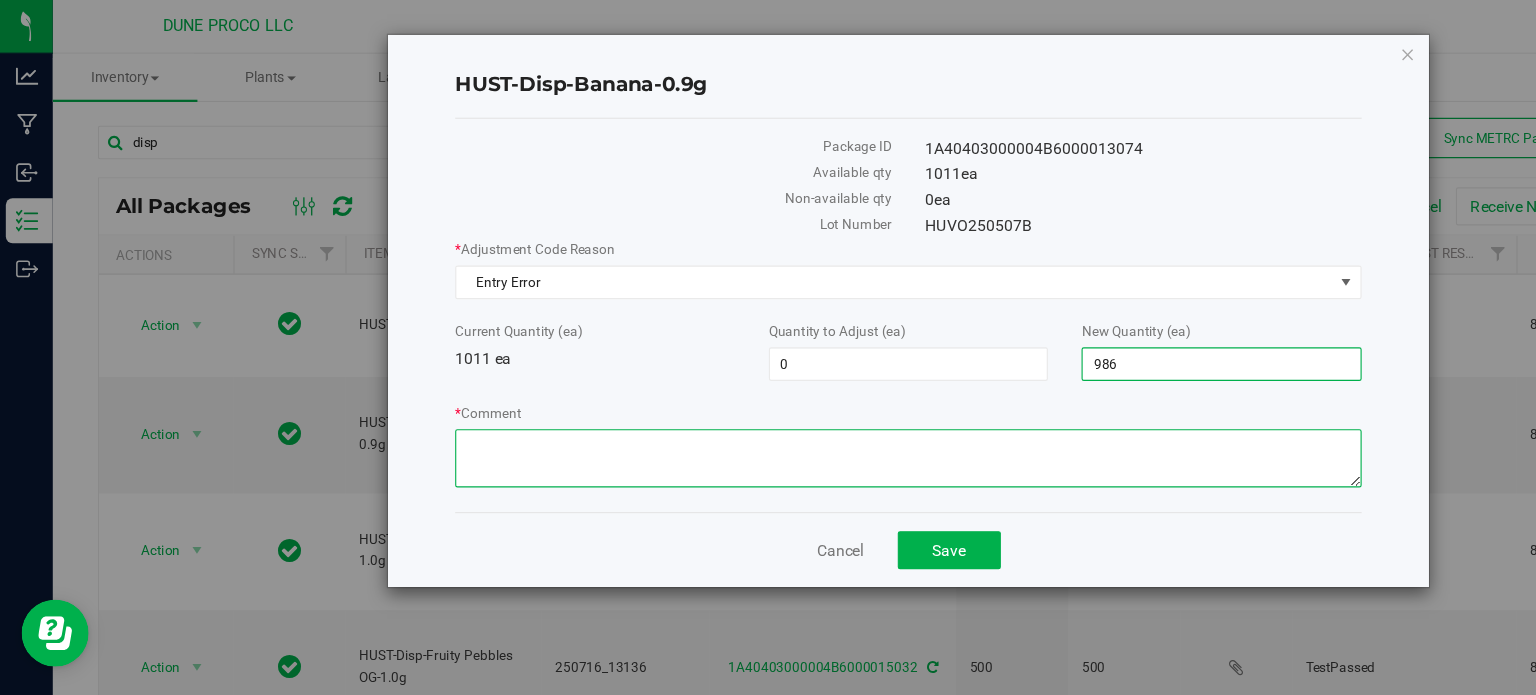 type on "-25" 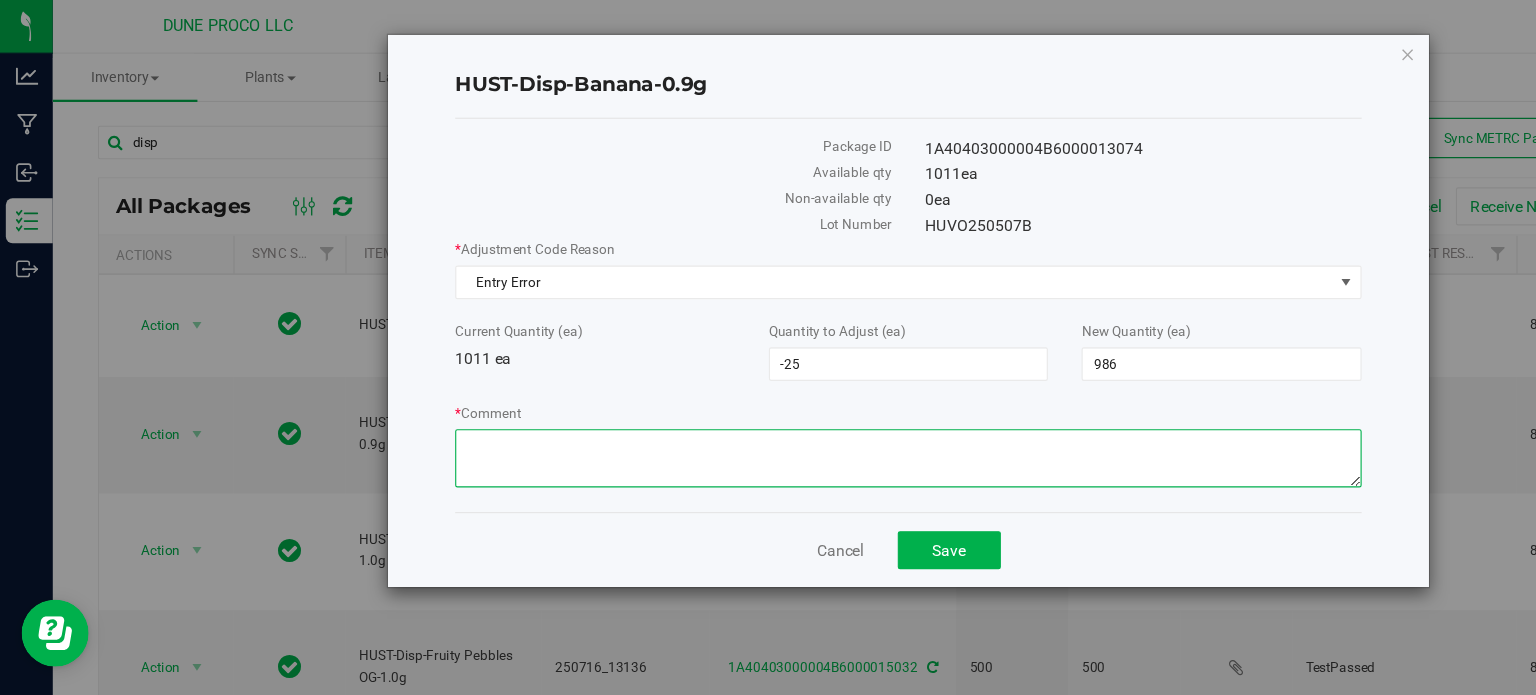 click on "*
Comment" at bounding box center (811, 409) 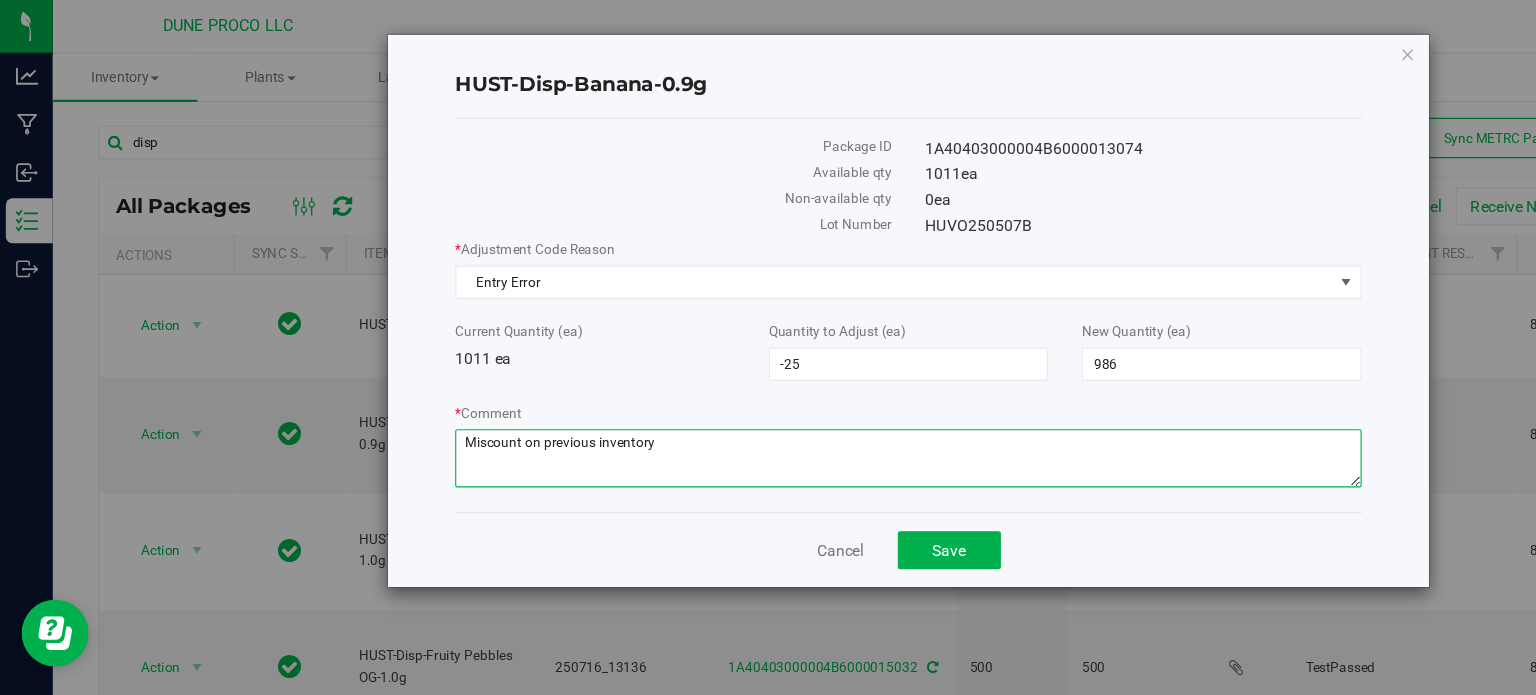 type on "Miscount on previous inventory" 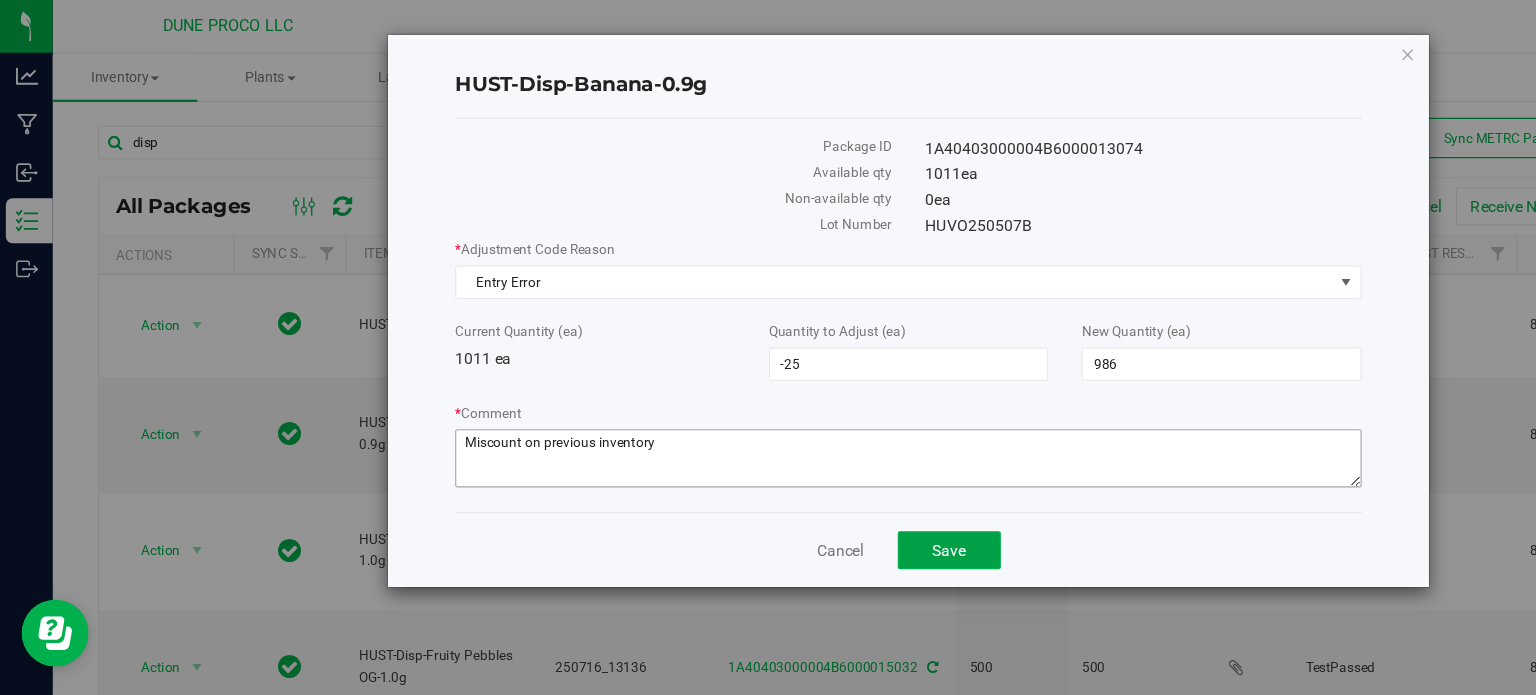 type 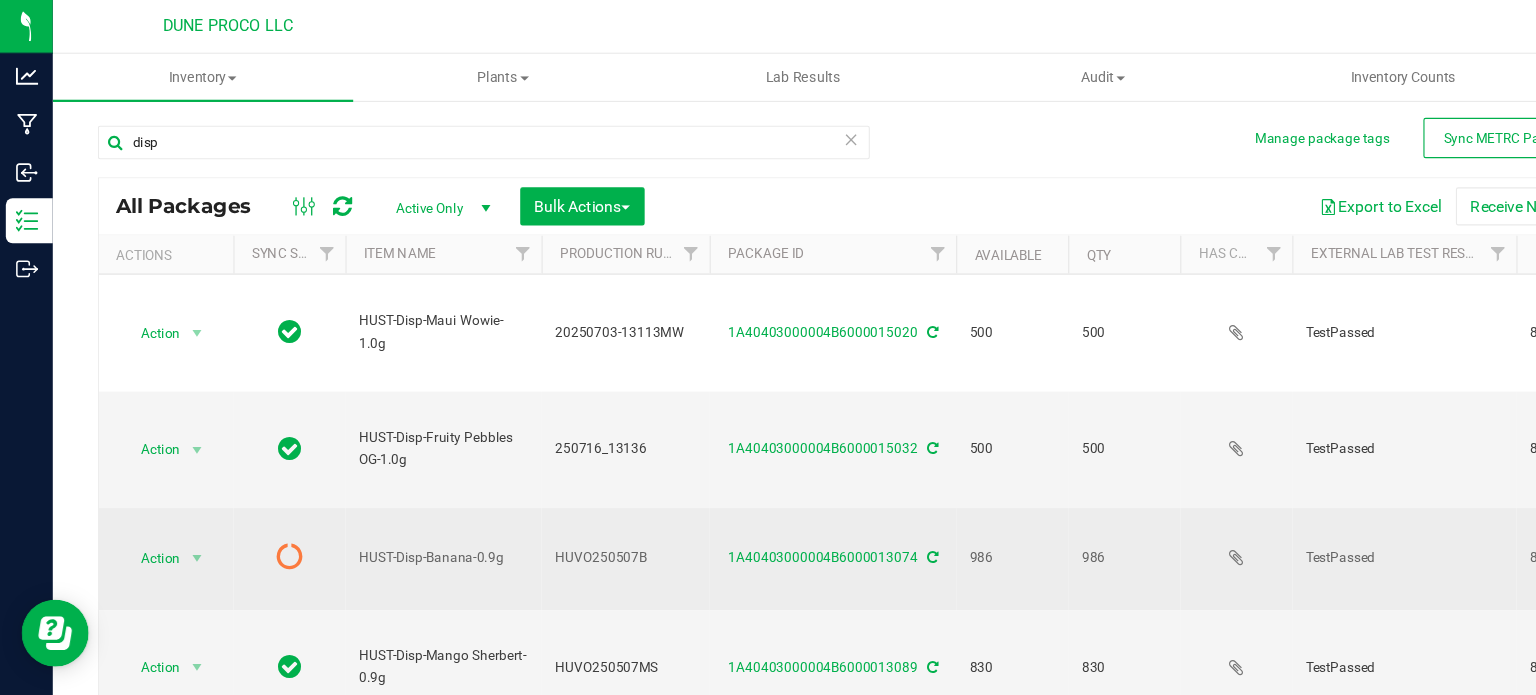 scroll, scrollTop: 3, scrollLeft: 147, axis: both 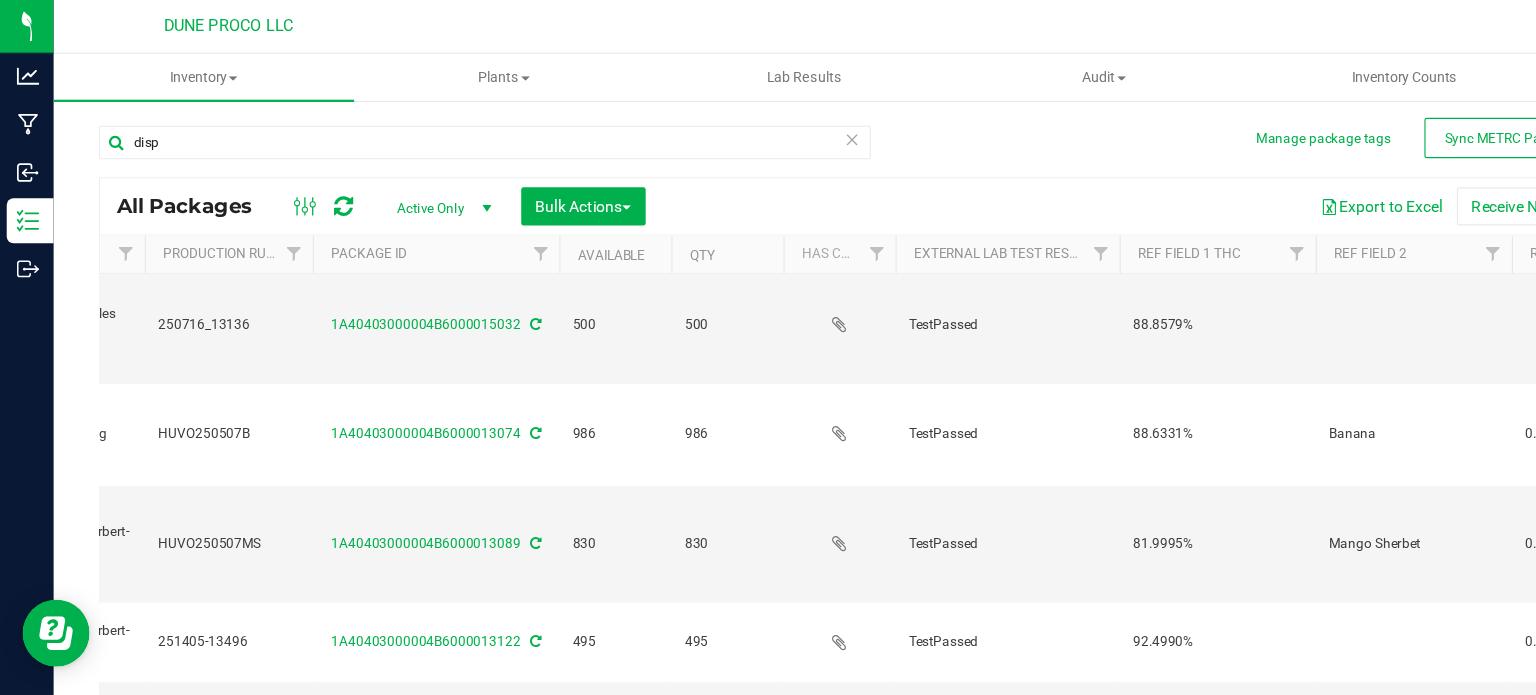 click at bounding box center (865, 23) 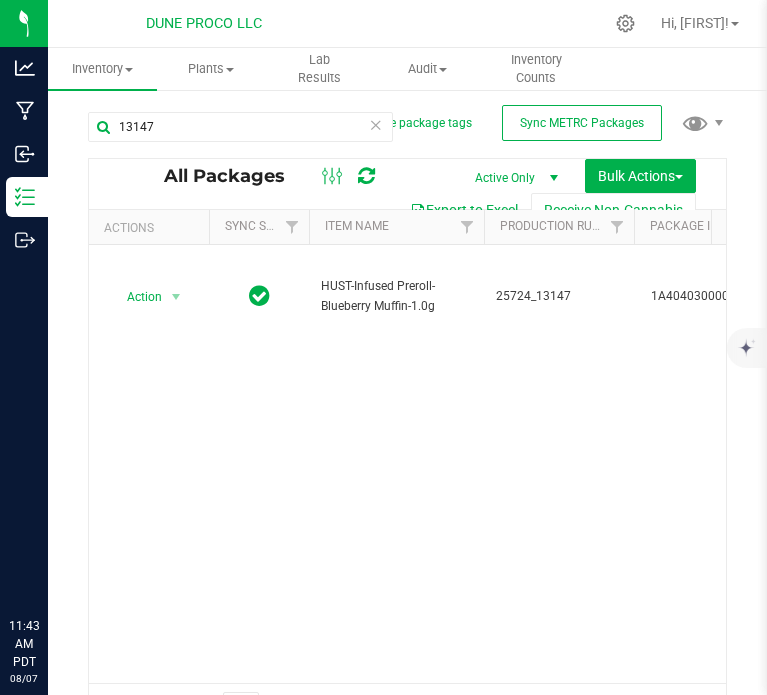 scroll, scrollTop: 0, scrollLeft: 0, axis: both 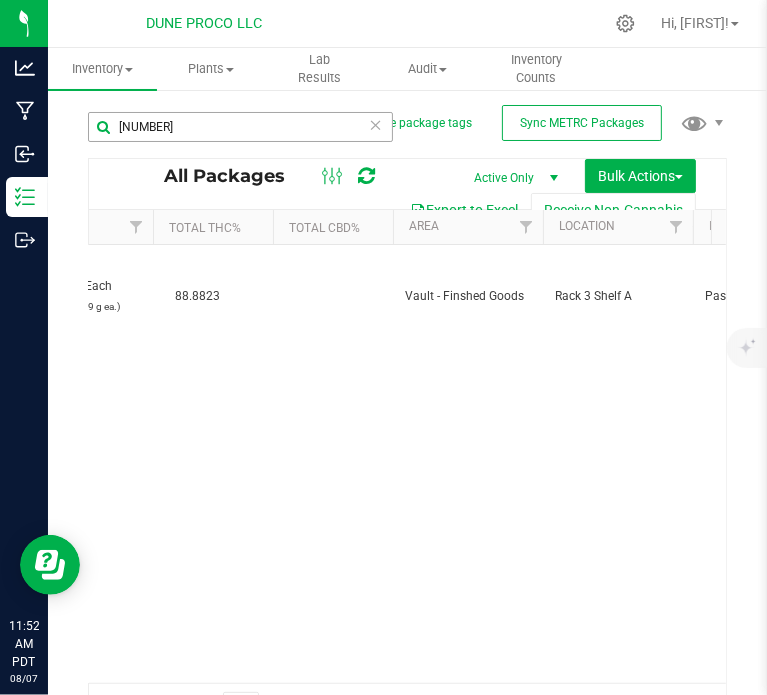 drag, startPoint x: 225, startPoint y: 107, endPoint x: 225, endPoint y: 123, distance: 16 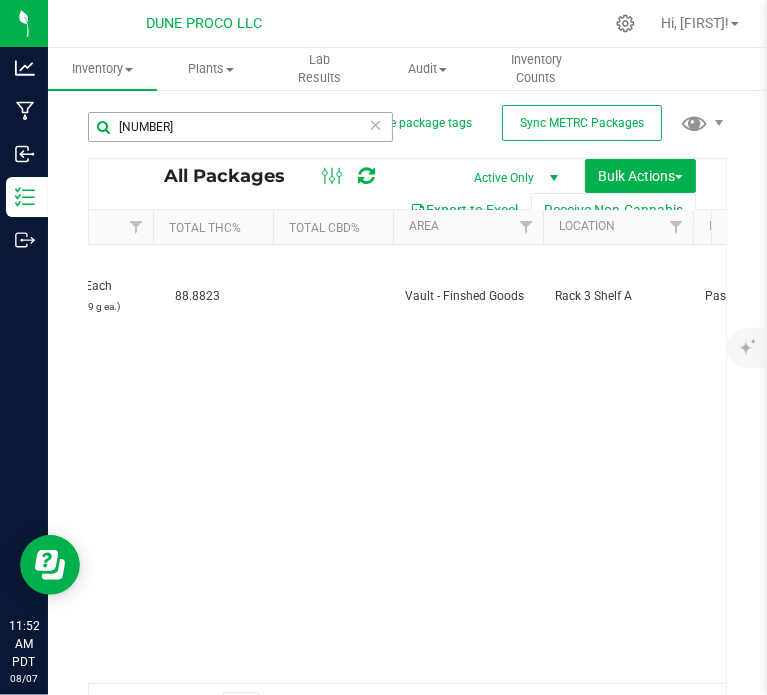 click on "13094" at bounding box center [248, 126] 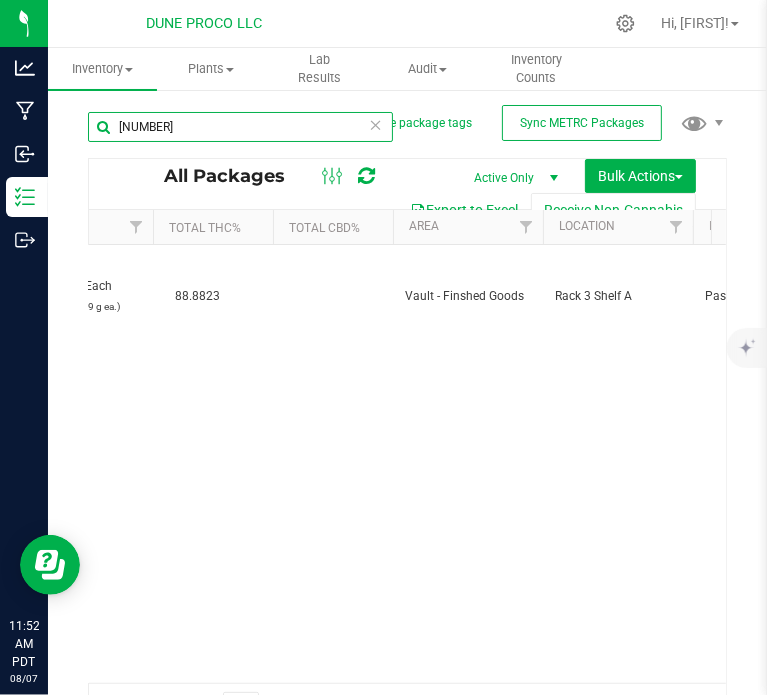 click on "13094" at bounding box center [240, 127] 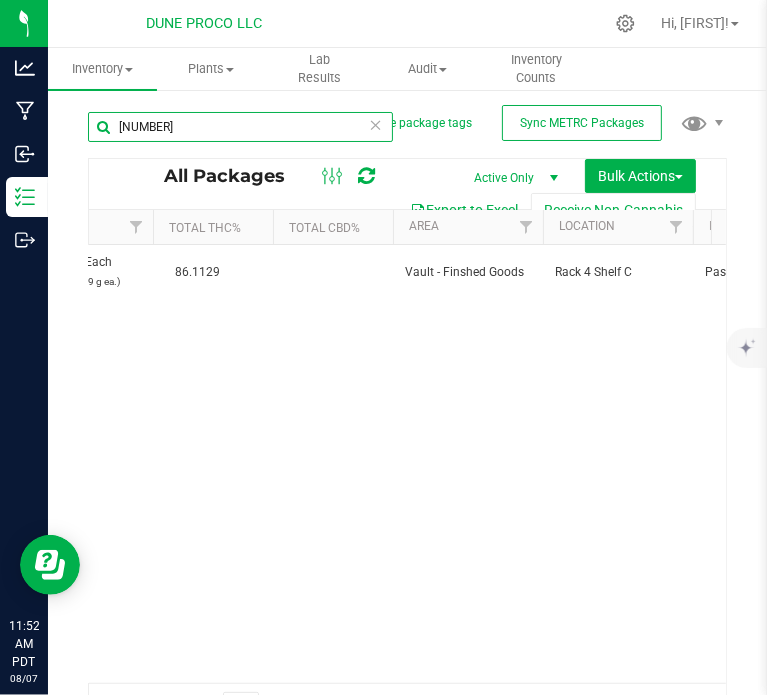 scroll, scrollTop: 0, scrollLeft: 1896, axis: horizontal 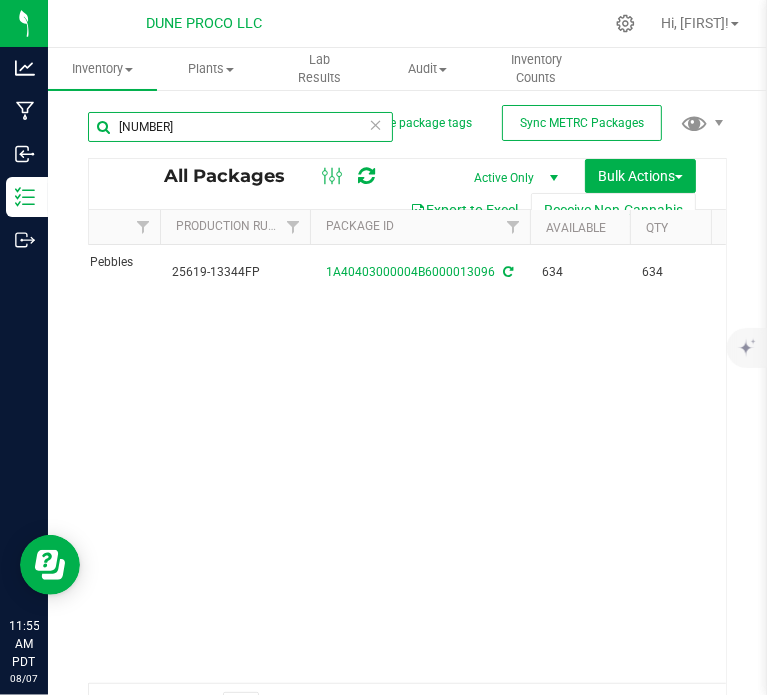 click on "13096" at bounding box center [240, 127] 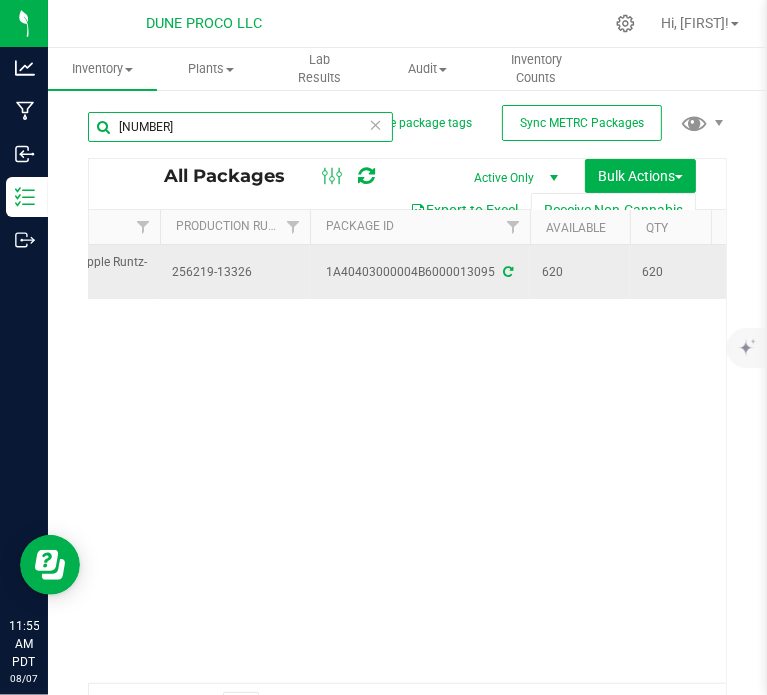 scroll, scrollTop: 0, scrollLeft: 0, axis: both 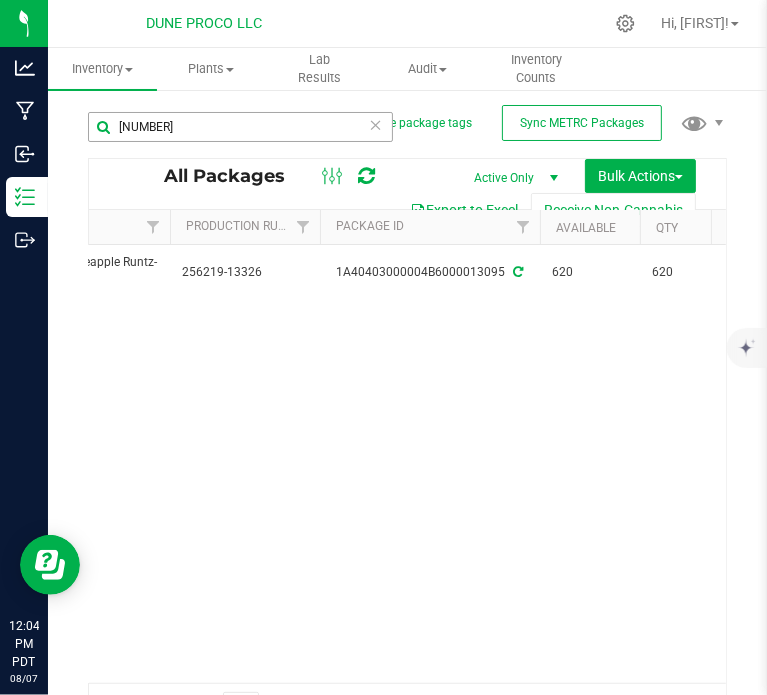 drag, startPoint x: 247, startPoint y: 103, endPoint x: 235, endPoint y: 120, distance: 20.808653 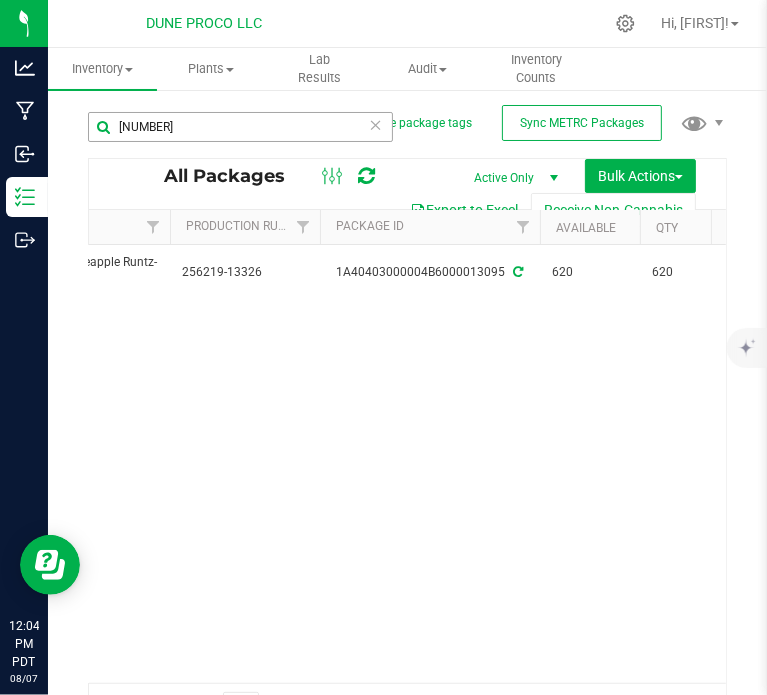 click on "13095" at bounding box center [248, 126] 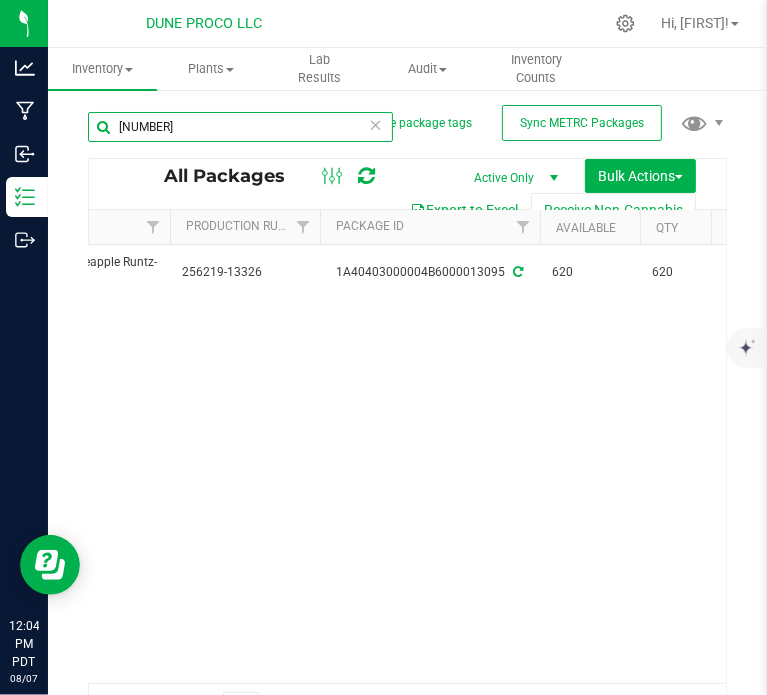 click on "13095" at bounding box center [240, 127] 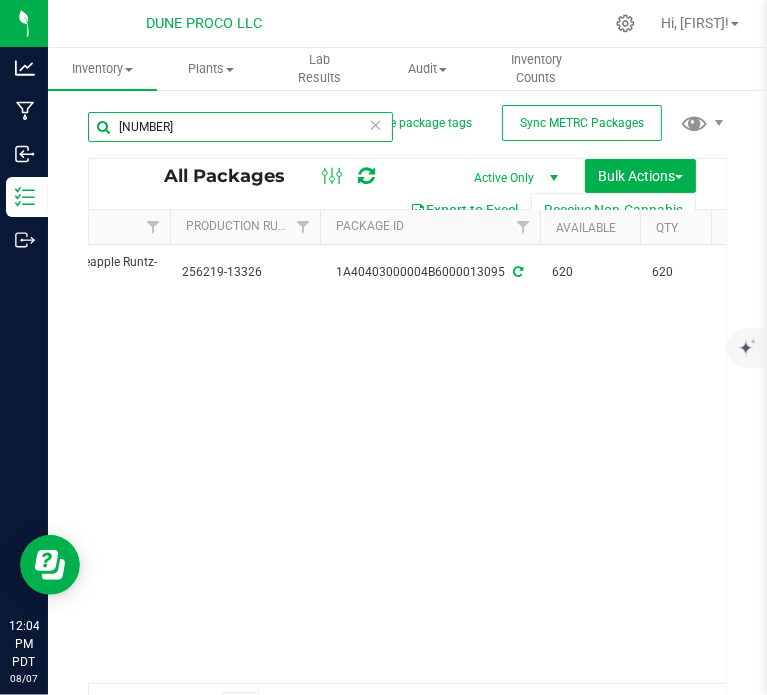 click on "13095" at bounding box center [240, 127] 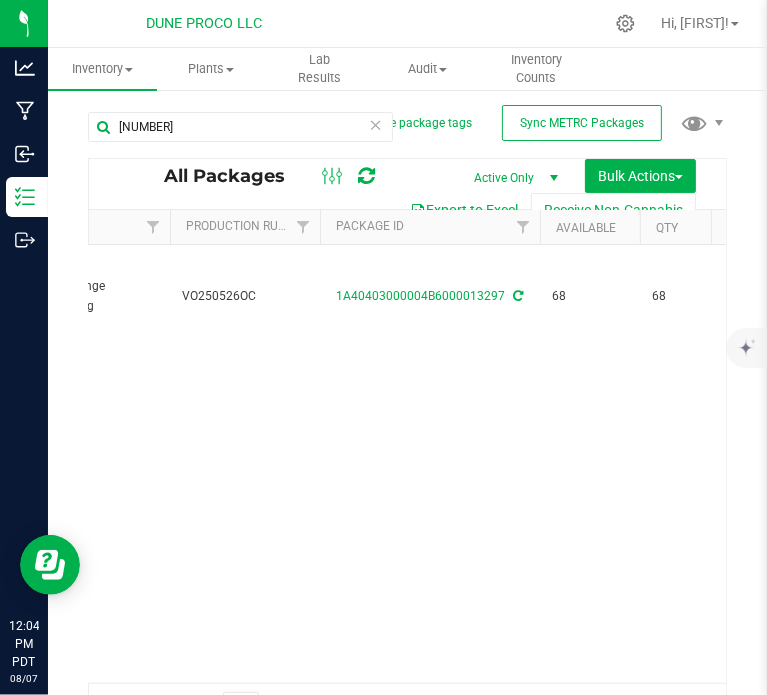scroll, scrollTop: 0, scrollLeft: 0, axis: both 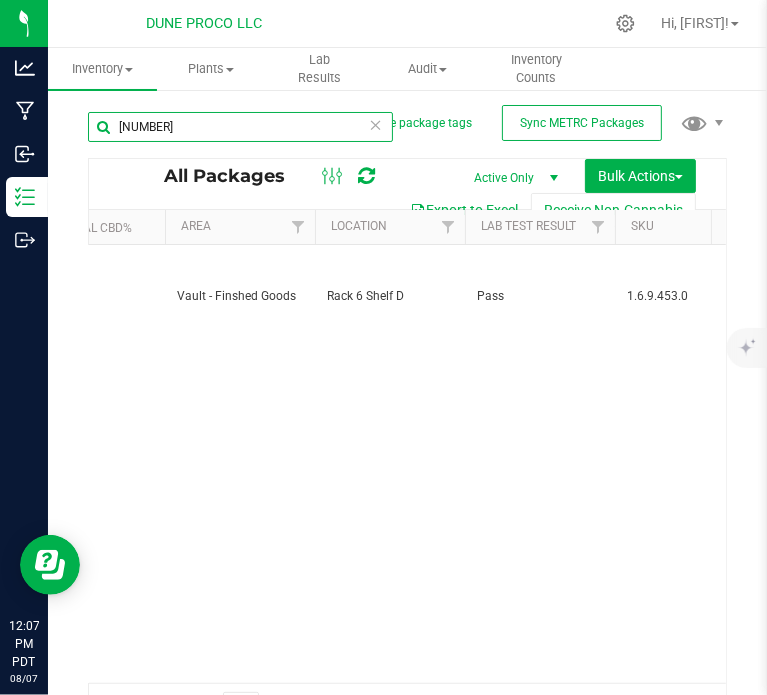 click on "13297" at bounding box center [240, 127] 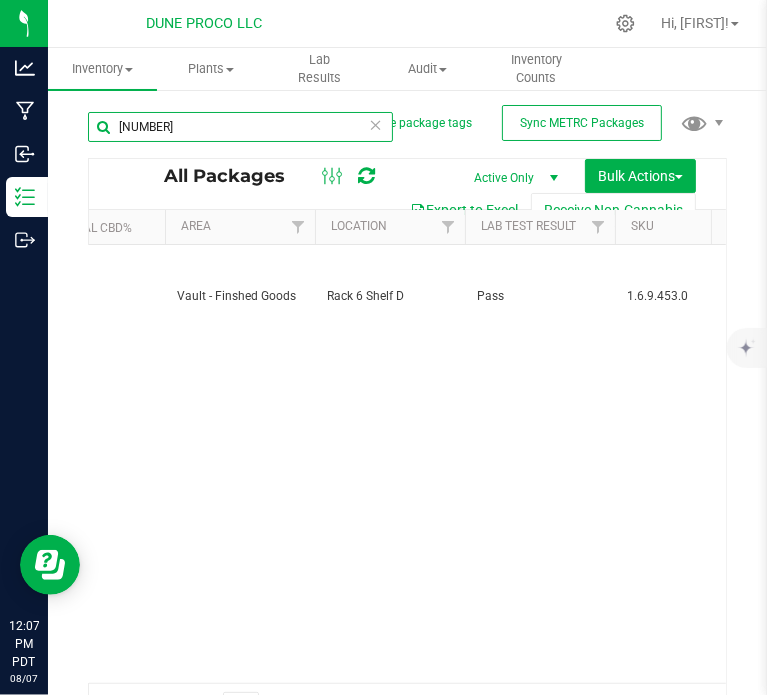 click on "13297" at bounding box center (240, 127) 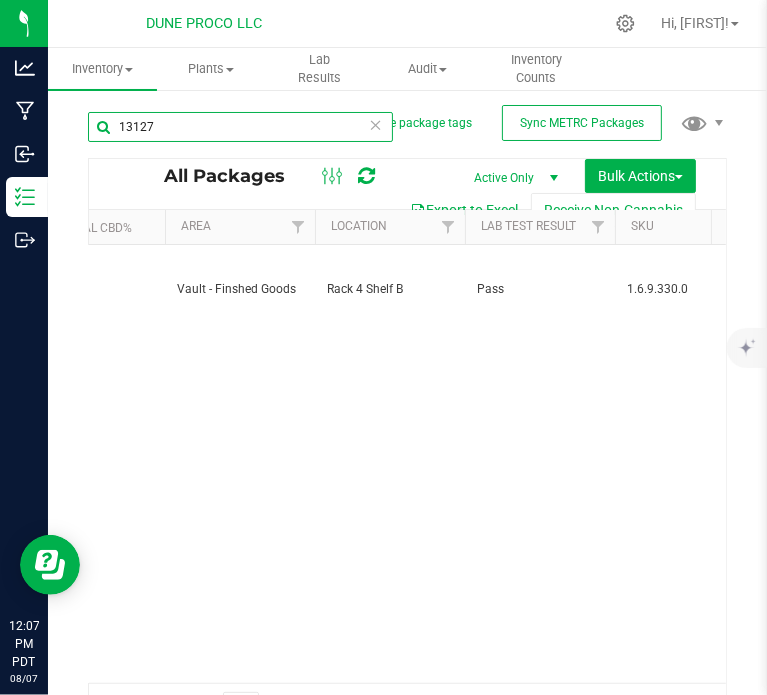 scroll, scrollTop: 0, scrollLeft: 1836, axis: horizontal 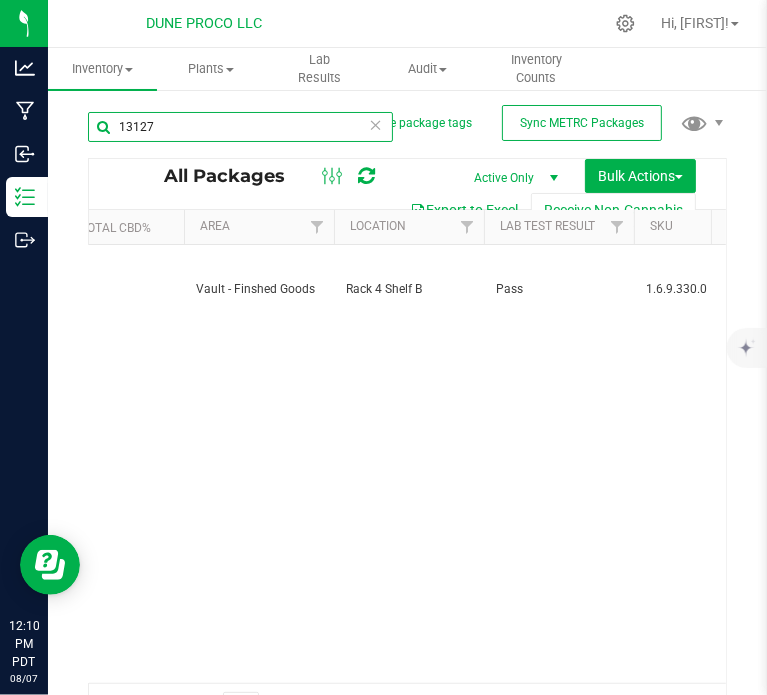 click on "13127" at bounding box center (240, 127) 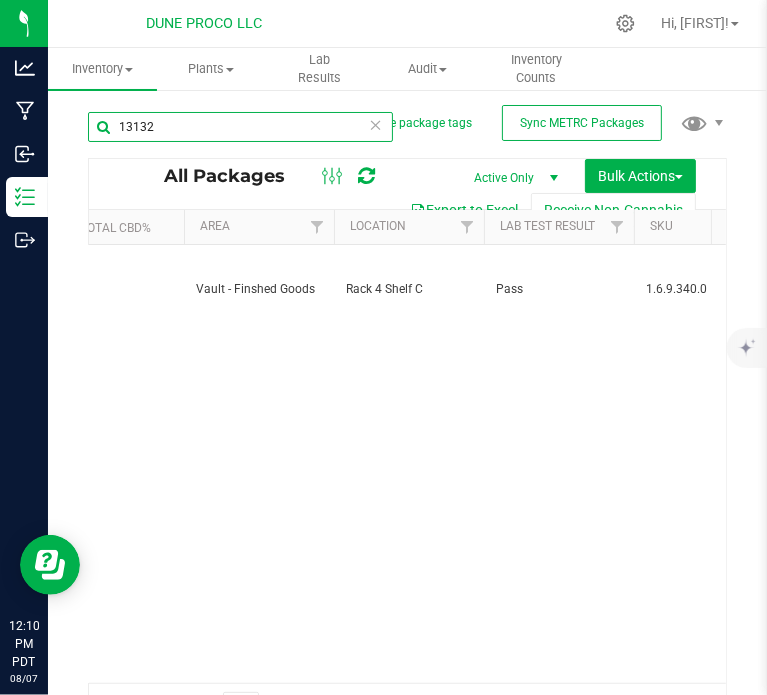 scroll, scrollTop: 0, scrollLeft: 2030, axis: horizontal 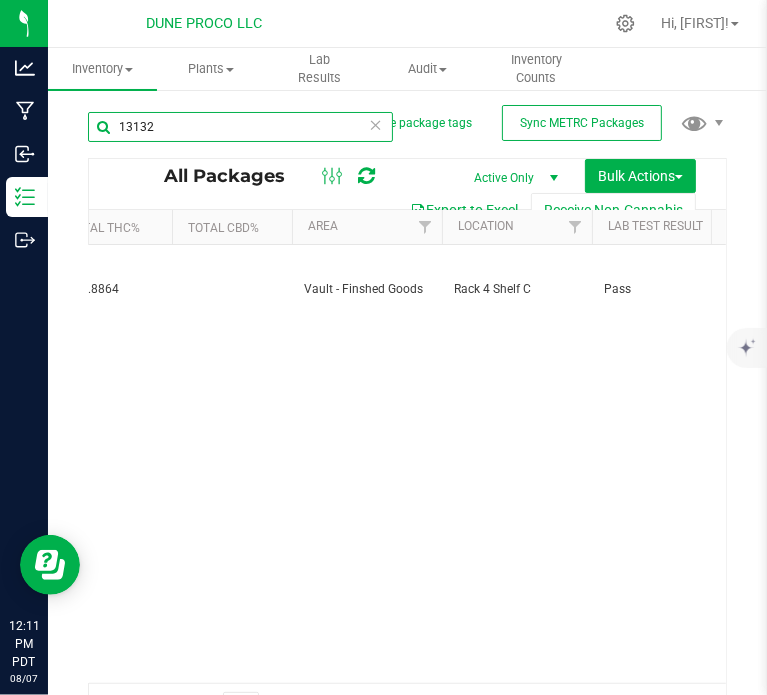 click on "13132" at bounding box center [240, 127] 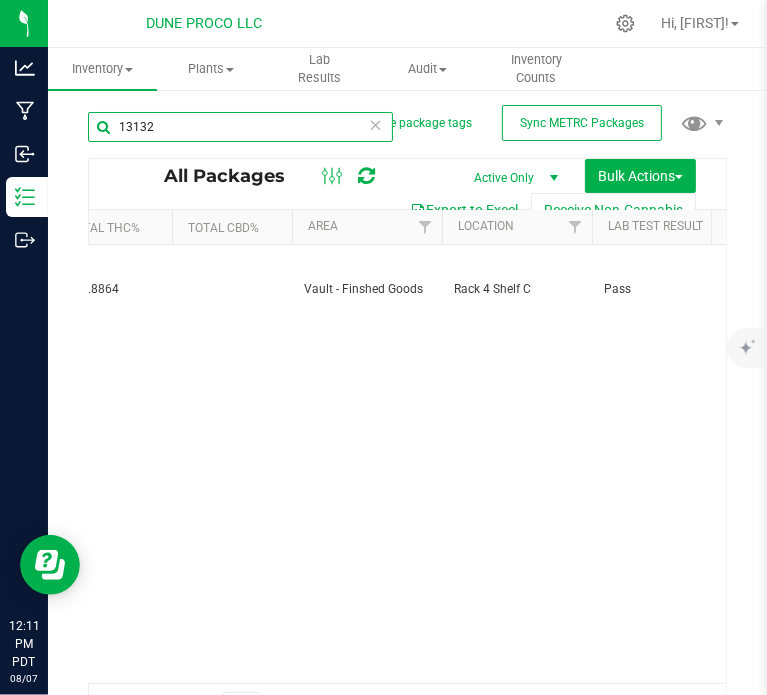click on "13132" at bounding box center (240, 127) 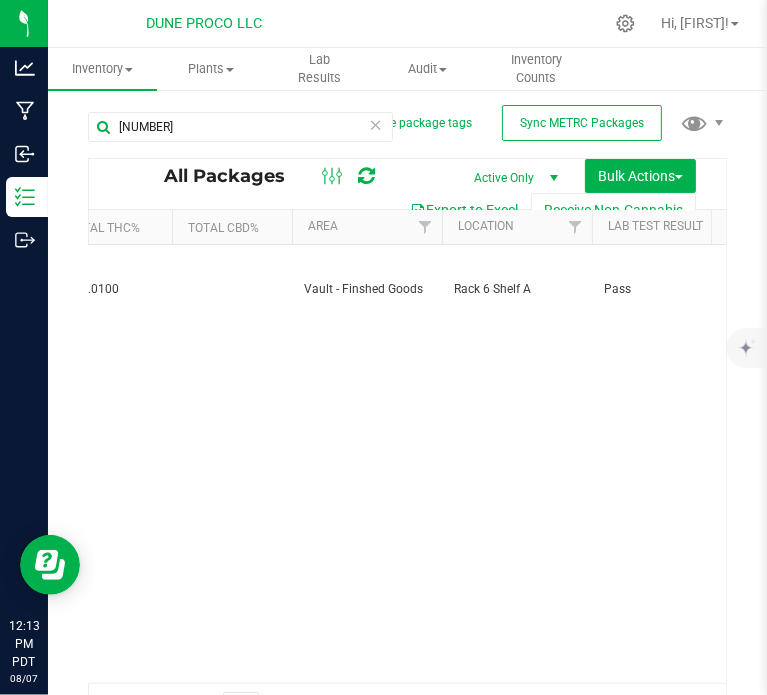 scroll, scrollTop: 0, scrollLeft: 944, axis: horizontal 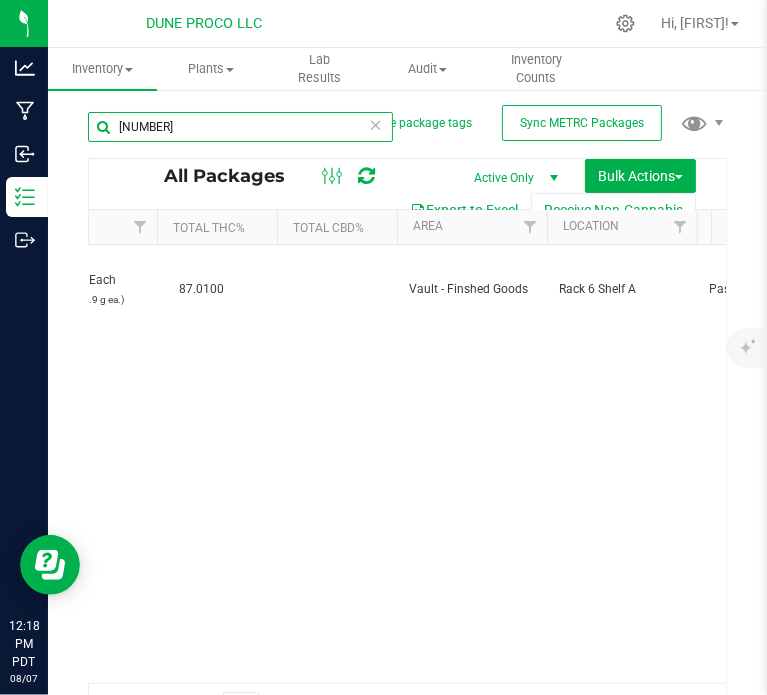 click on "13008" at bounding box center (240, 127) 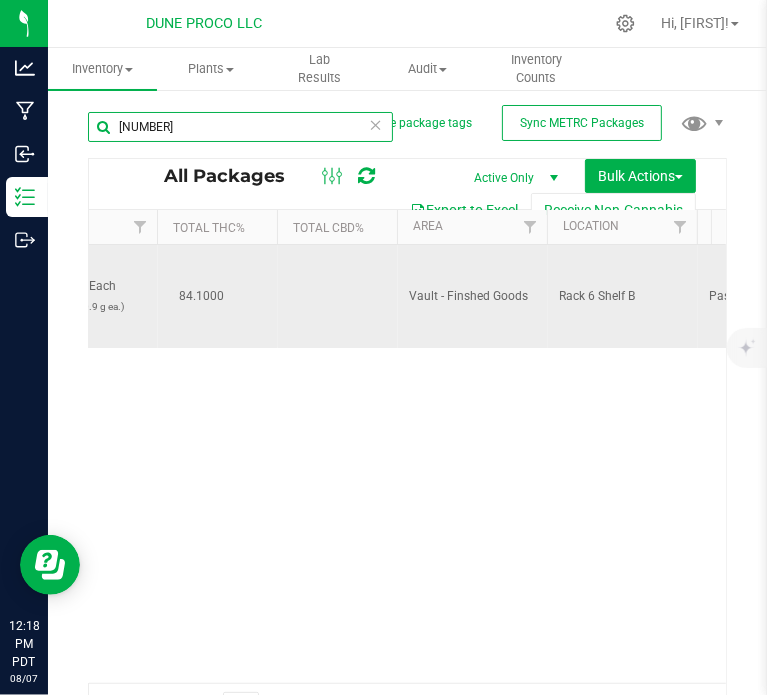 scroll, scrollTop: 0, scrollLeft: 1639, axis: horizontal 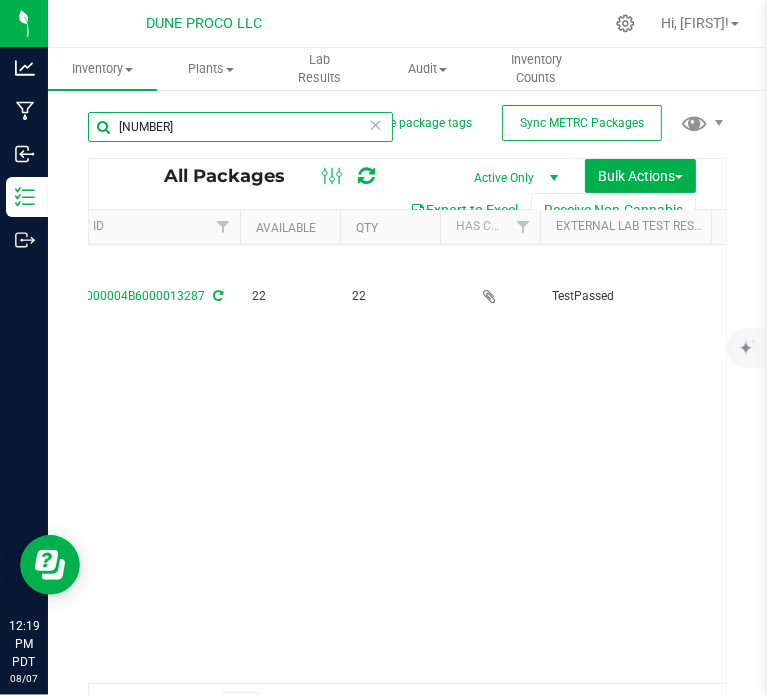 click on "13287" at bounding box center [240, 127] 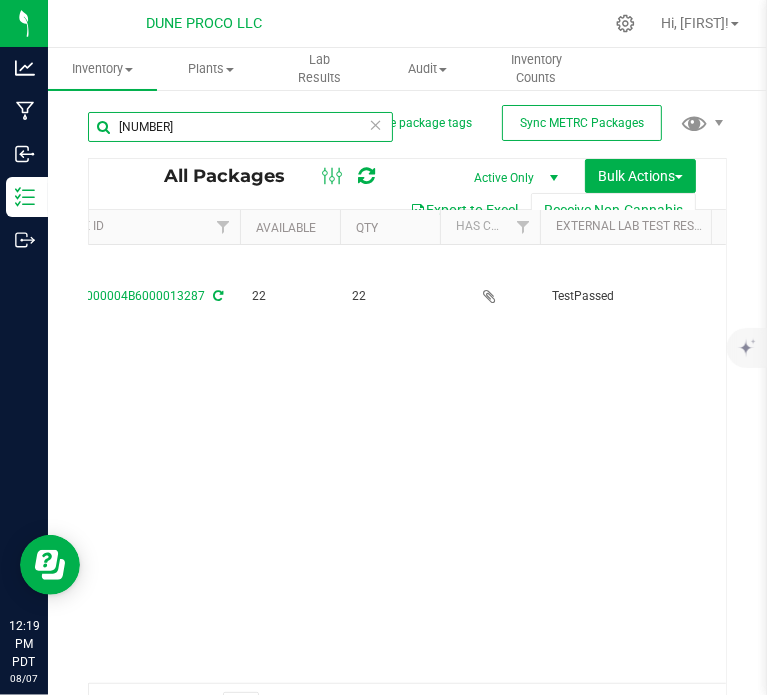 click on "13287" at bounding box center [240, 127] 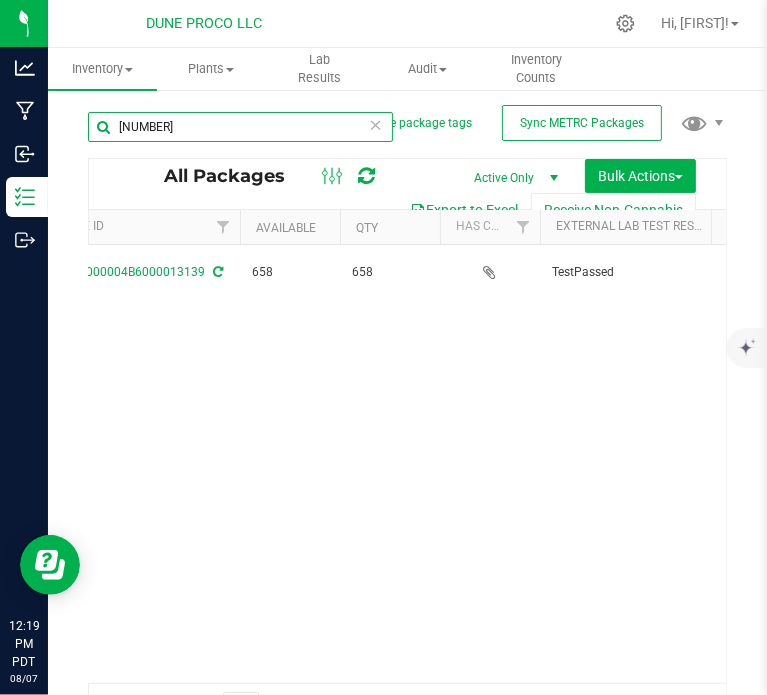 scroll, scrollTop: 0, scrollLeft: 756, axis: horizontal 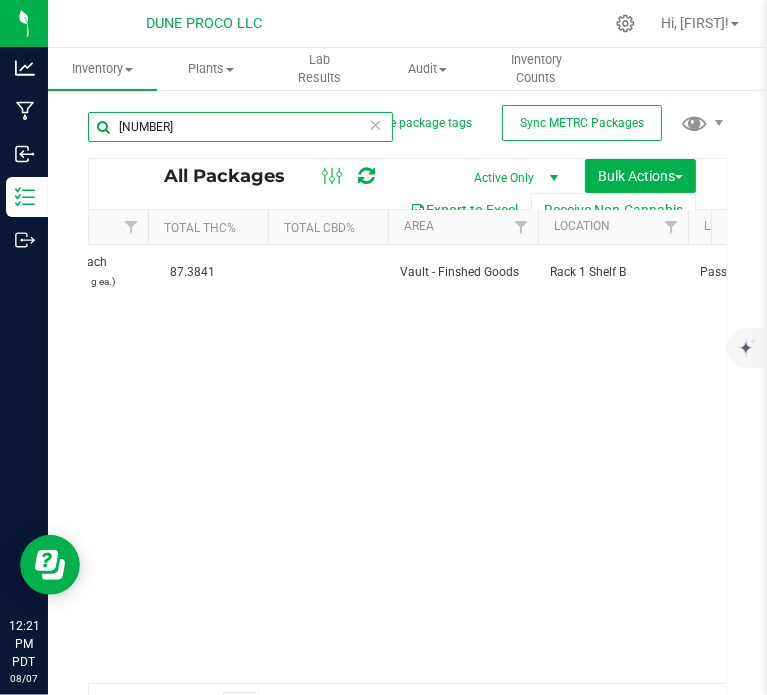 click on "13139" at bounding box center (240, 127) 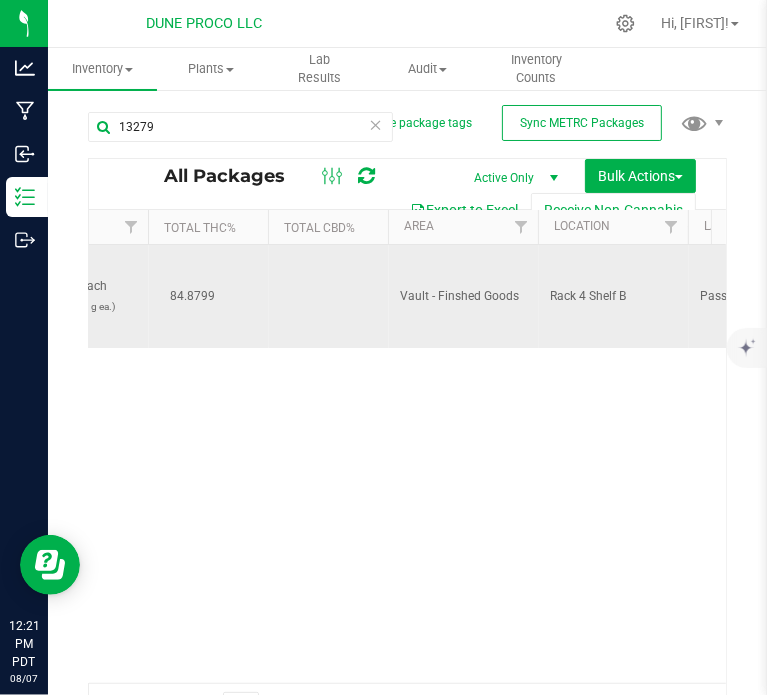 scroll, scrollTop: 0, scrollLeft: 2430, axis: horizontal 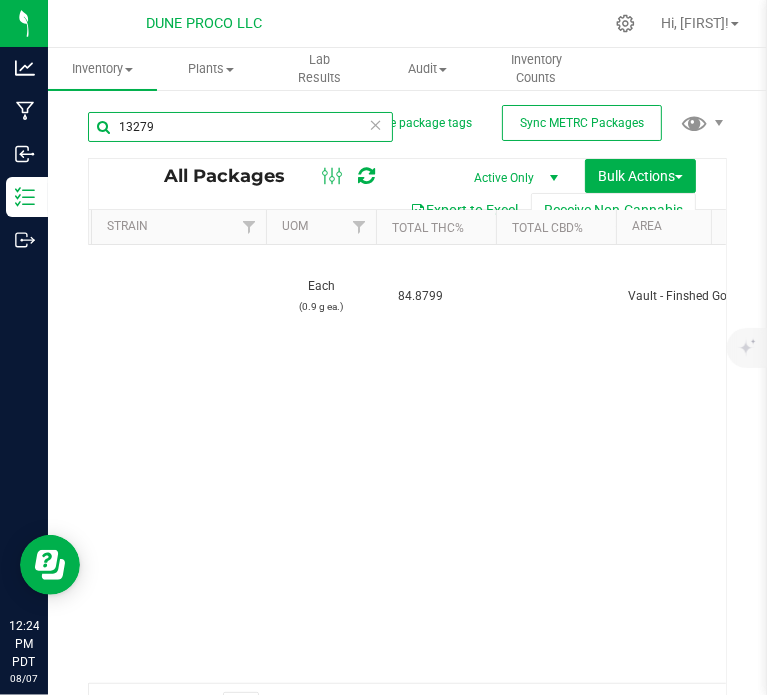 click on "13279" at bounding box center [240, 127] 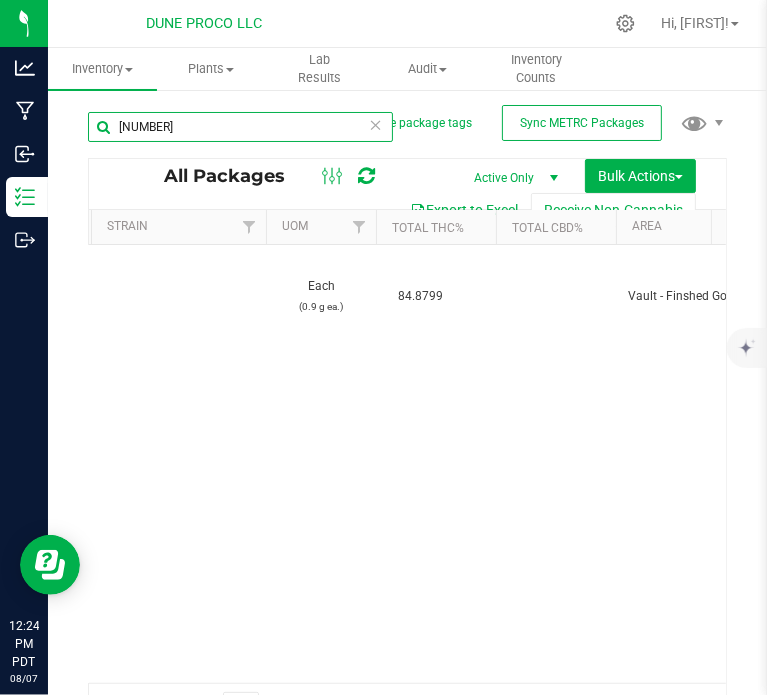 type on "13259" 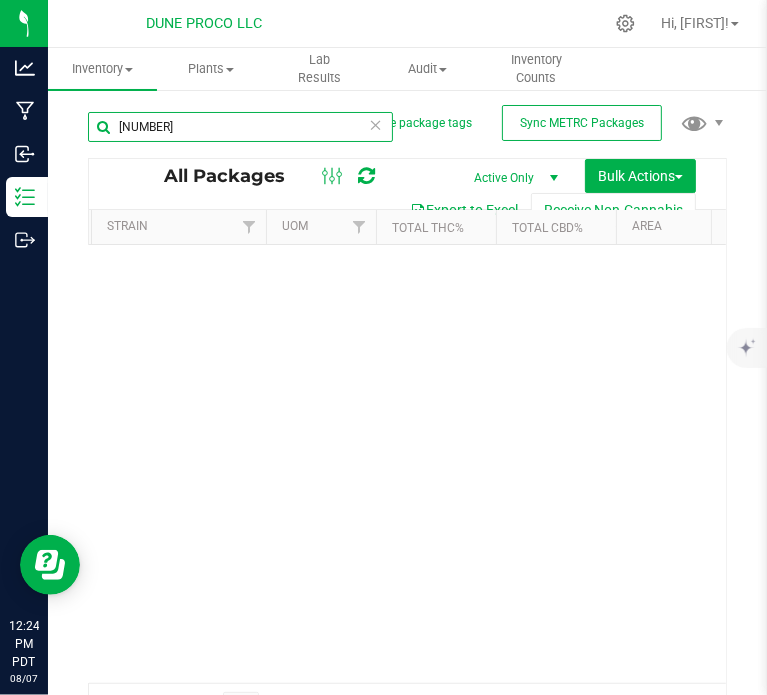 scroll, scrollTop: 56, scrollLeft: 1172, axis: both 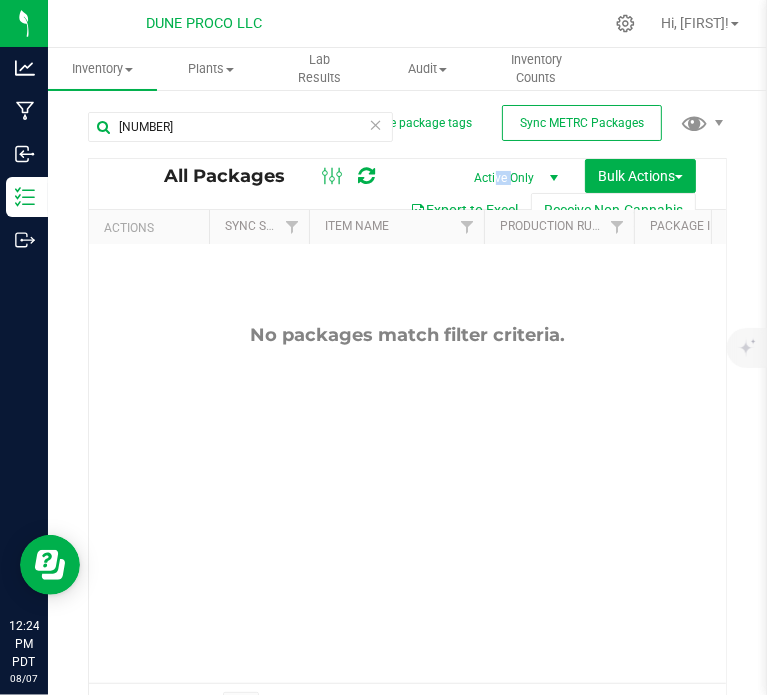 drag, startPoint x: 492, startPoint y: 167, endPoint x: 480, endPoint y: 180, distance: 17.691807 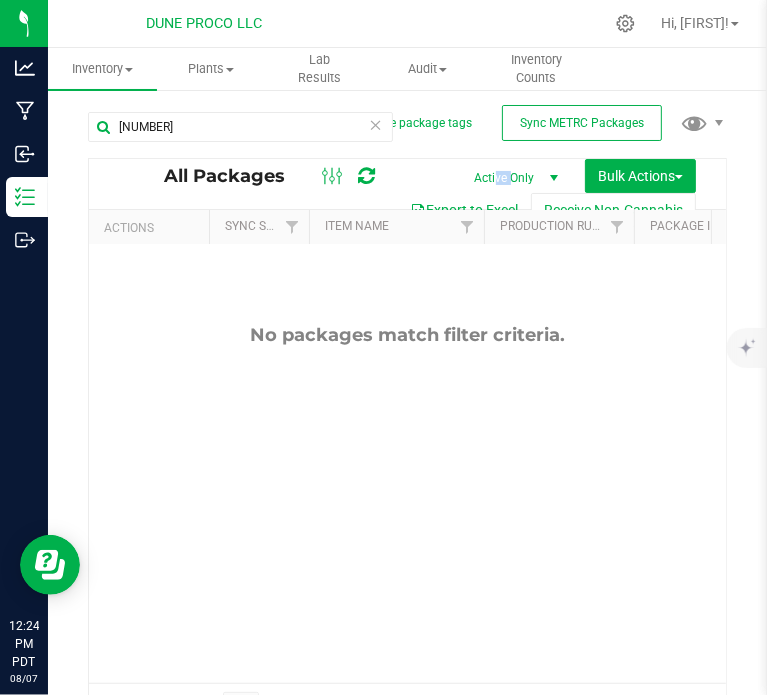 click on "Active Only" at bounding box center [512, 178] 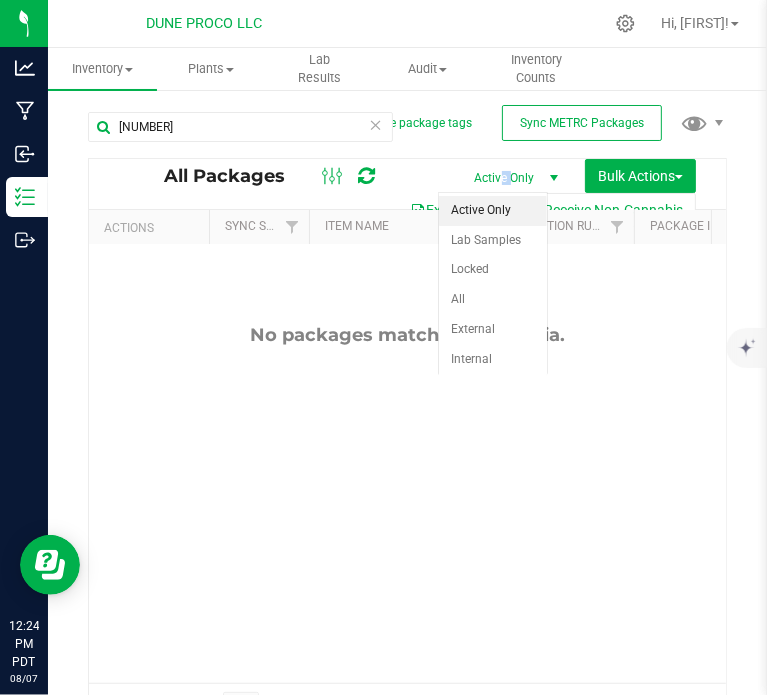 click on "Active Only" at bounding box center [512, 178] 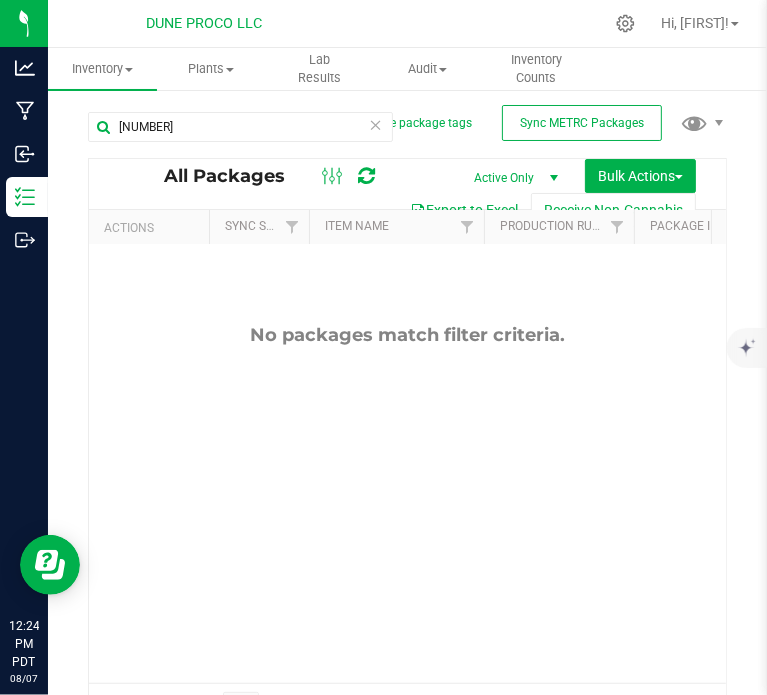 click on "Active Only" at bounding box center (512, 178) 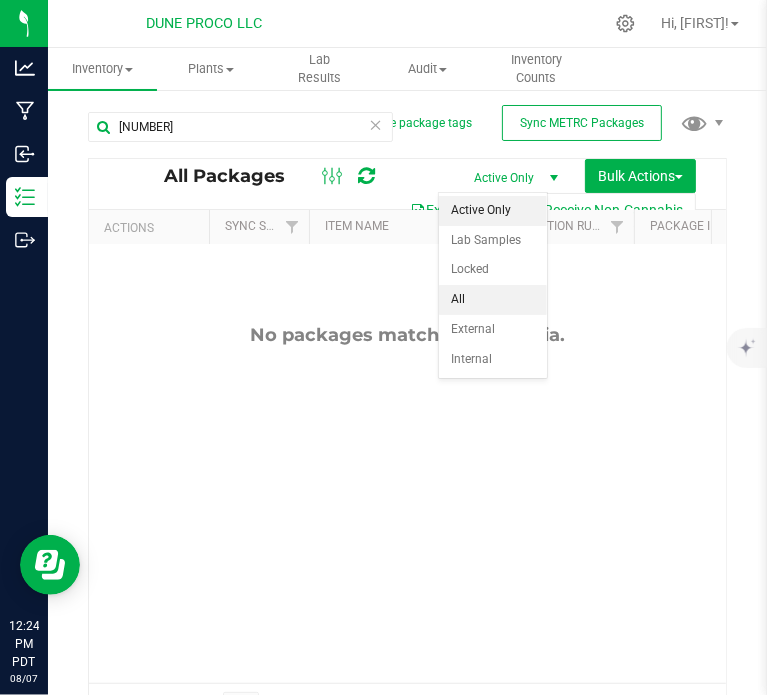 click on "All" at bounding box center (493, 300) 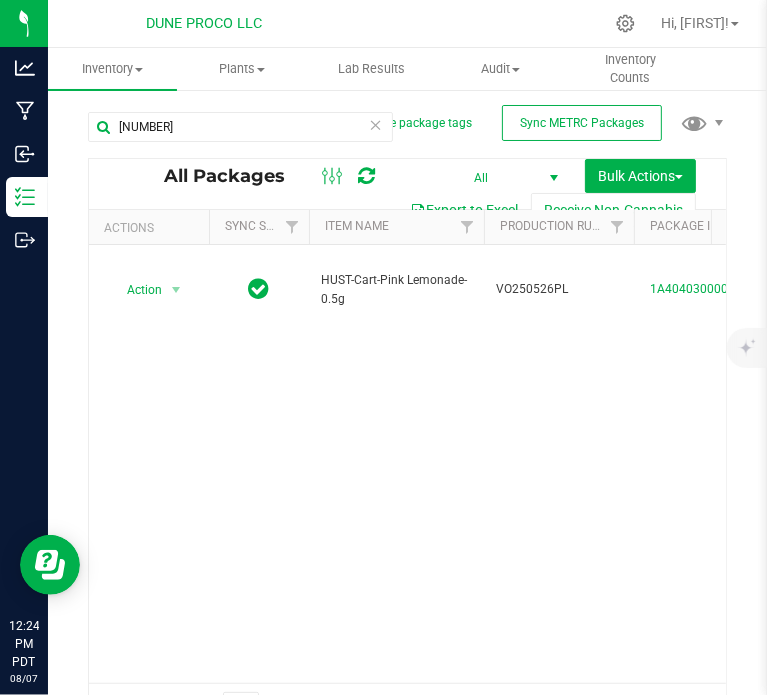 scroll, scrollTop: 0, scrollLeft: 144, axis: horizontal 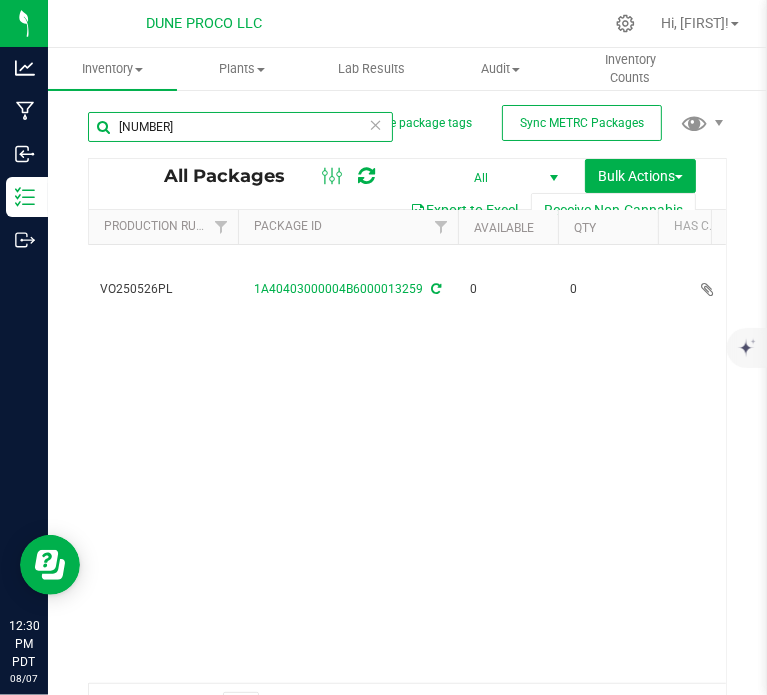 click on "13259" at bounding box center [240, 127] 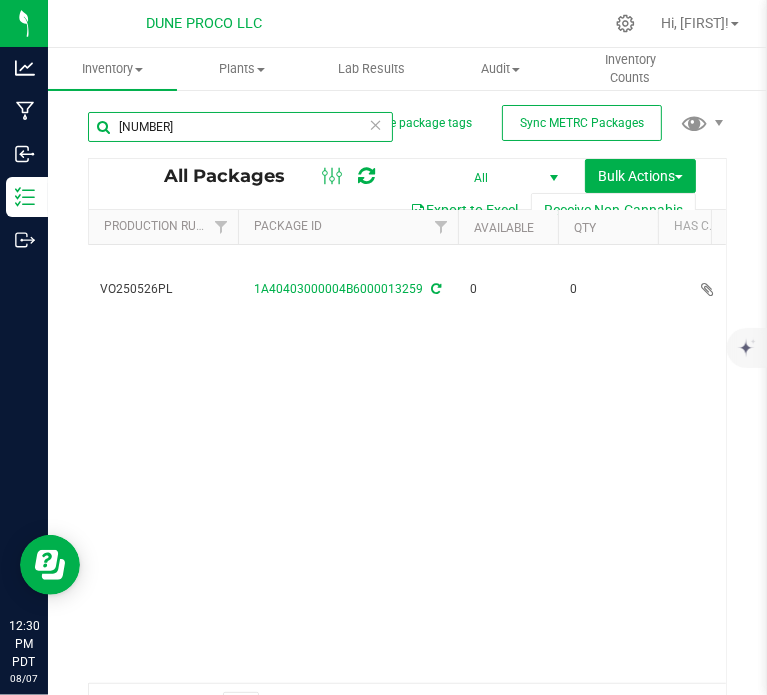click on "13259" at bounding box center (240, 127) 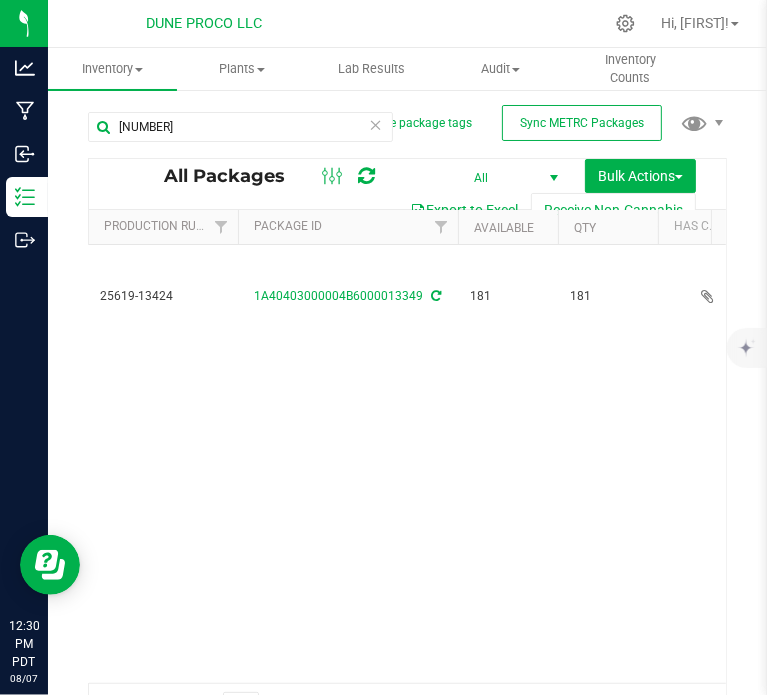 click on "Action Action Adjust qty Create package Edit attributes Global inventory Locate package Lock package Package audit log Print package label Print product labels Record a lab result Retag package See history Take lab sample
Packs-Classics-INFPR-Chem Dawg-2.5g
25619-13424
1A40403000004B6000013349
181
181
TestPassed
32.3792%
Chem Dawg
0.1083%
Created
Each
(2.5 g ea.)
32.3792
Vault - Finshed Goods" at bounding box center (407, 464) 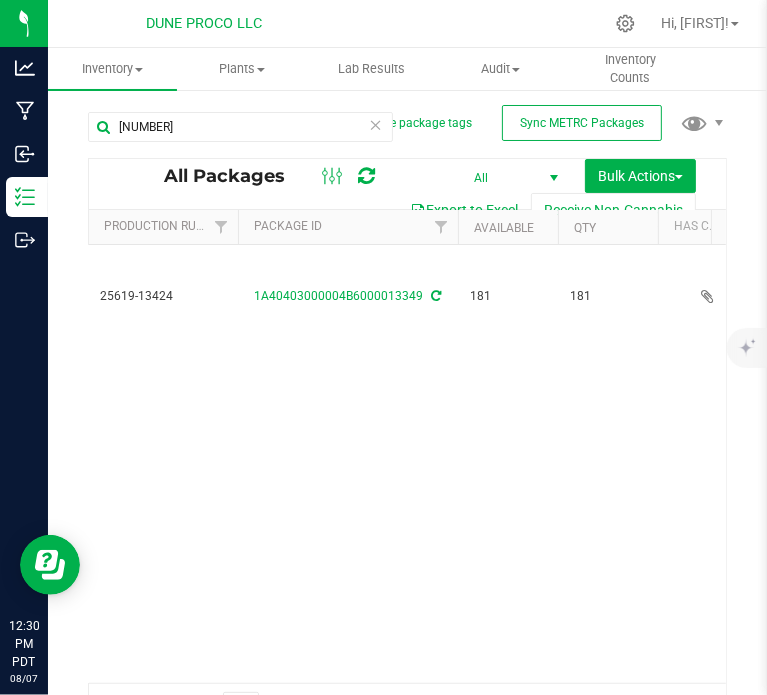scroll, scrollTop: 0, scrollLeft: 600, axis: horizontal 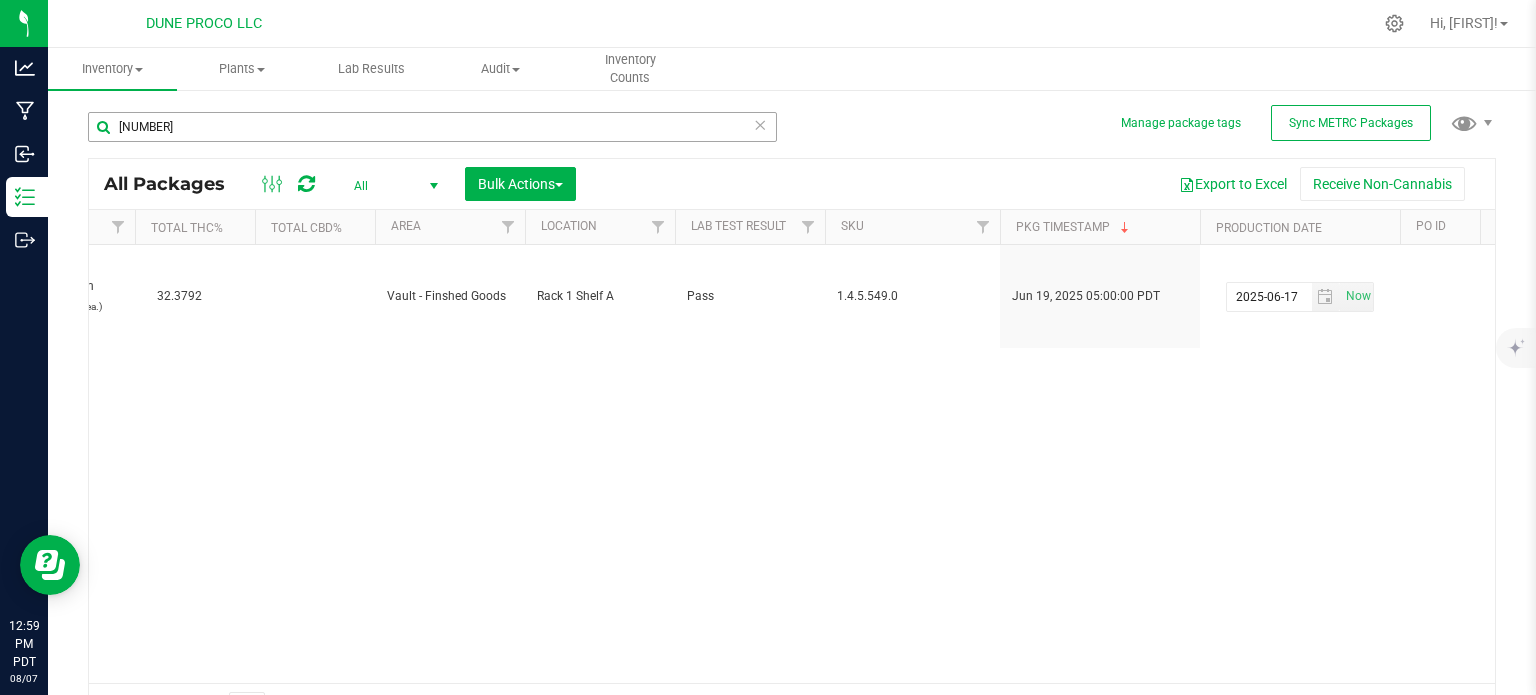 click on "13349" at bounding box center [440, 126] 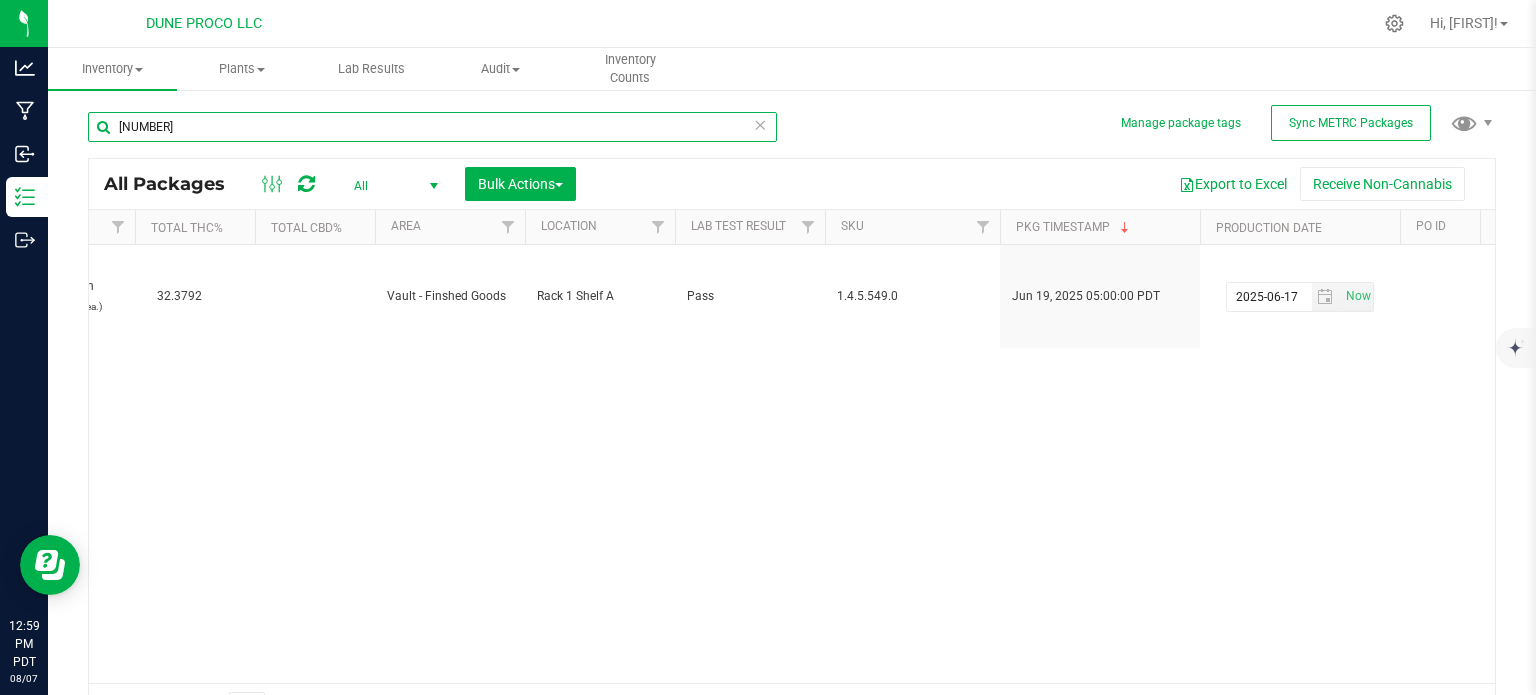 click on "13349" at bounding box center (432, 127) 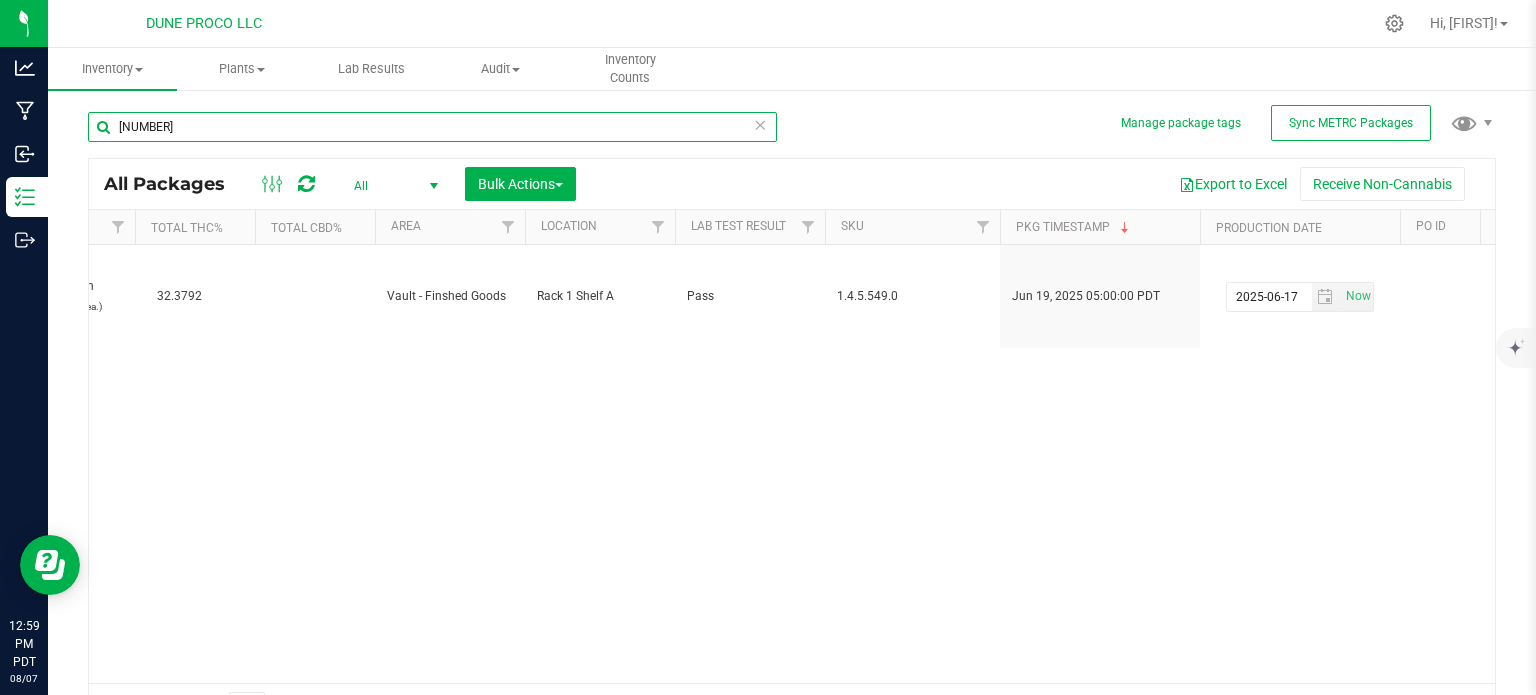 click on "13349" at bounding box center [432, 127] 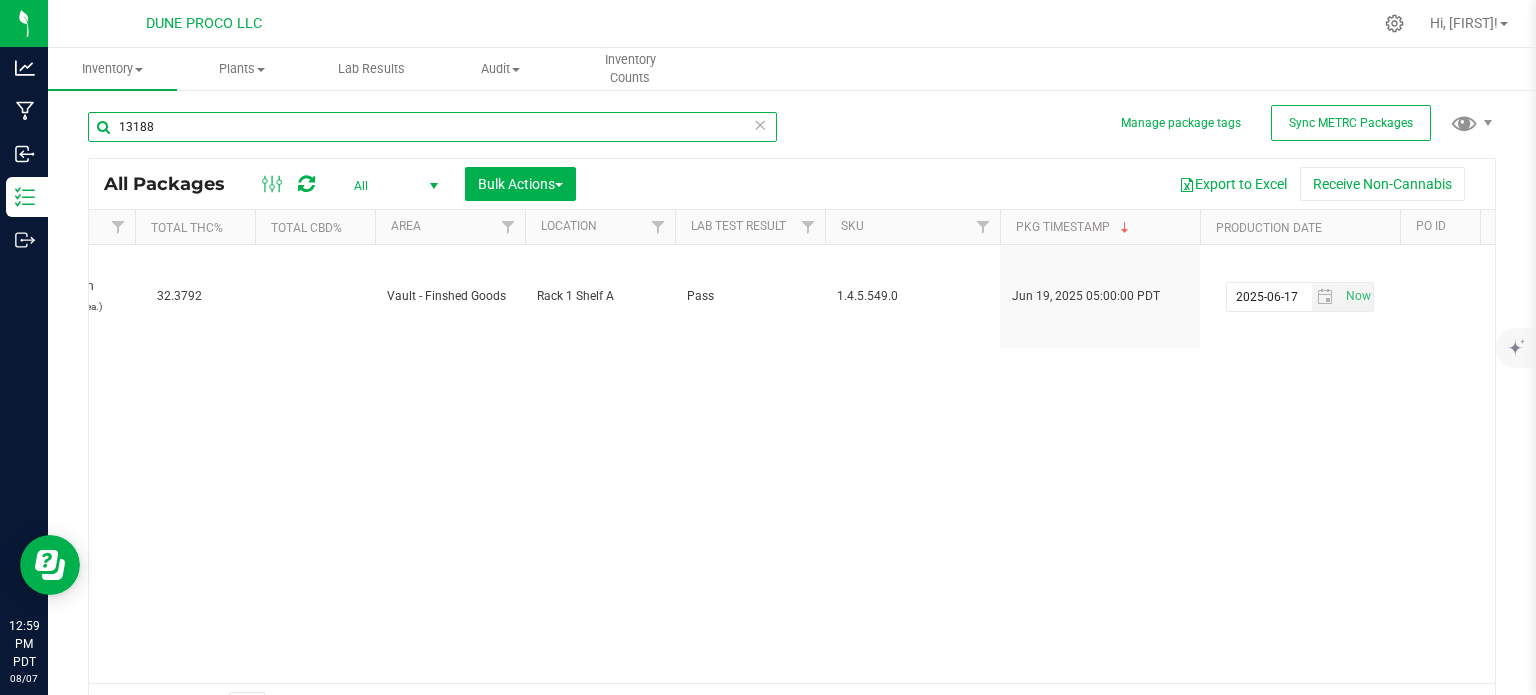 type on "13188" 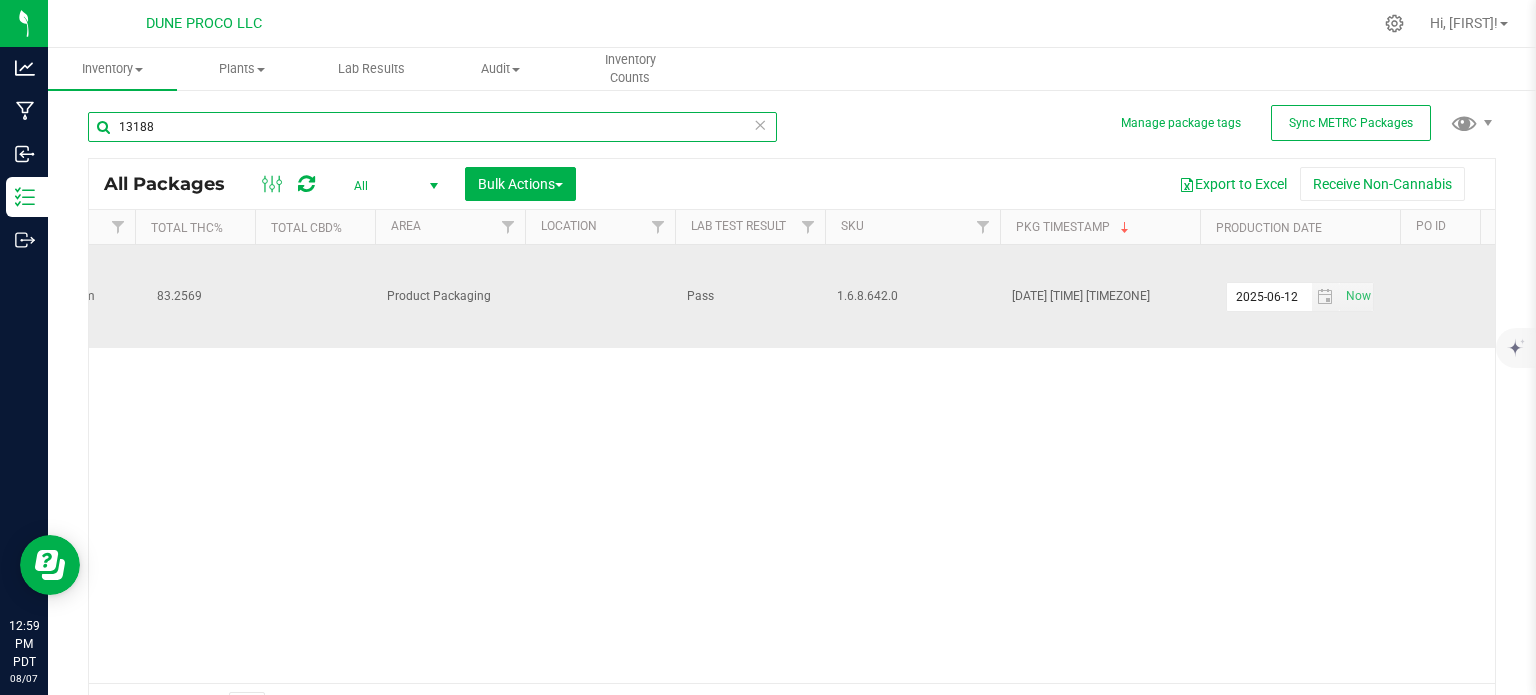 scroll, scrollTop: 0, scrollLeft: 1263, axis: horizontal 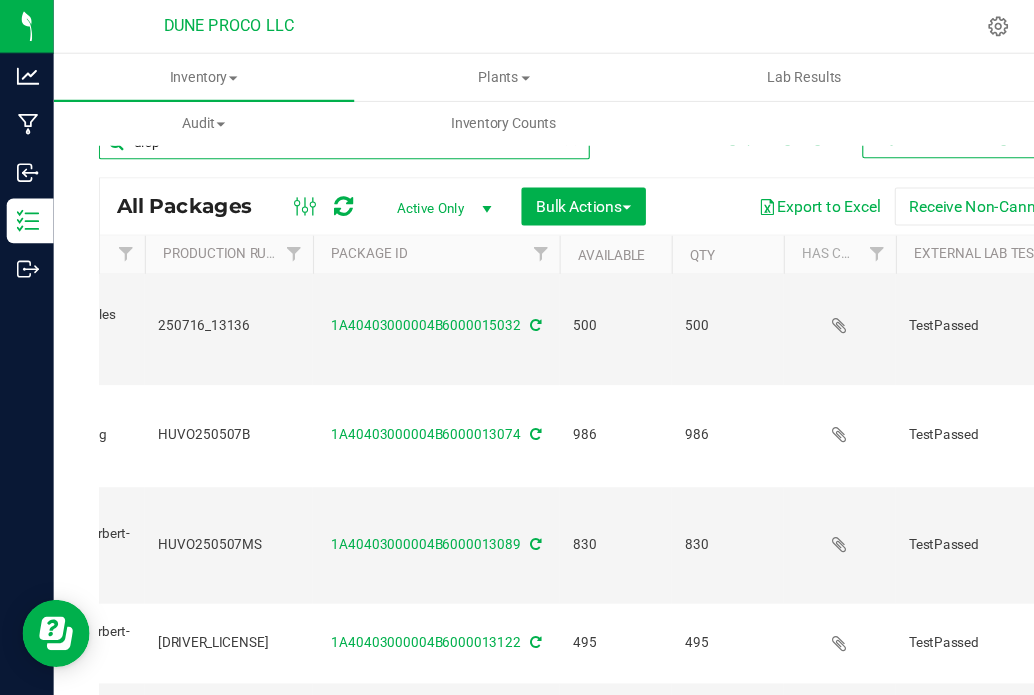 click on "disp" at bounding box center (307, 127) 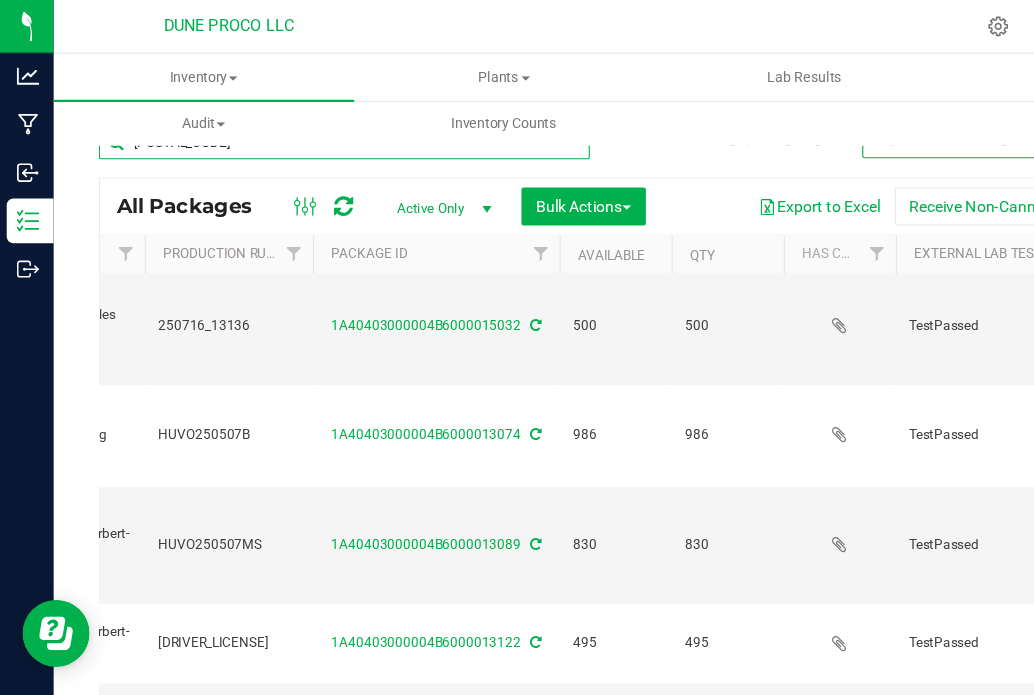 type on "[POSTAL_CODE]" 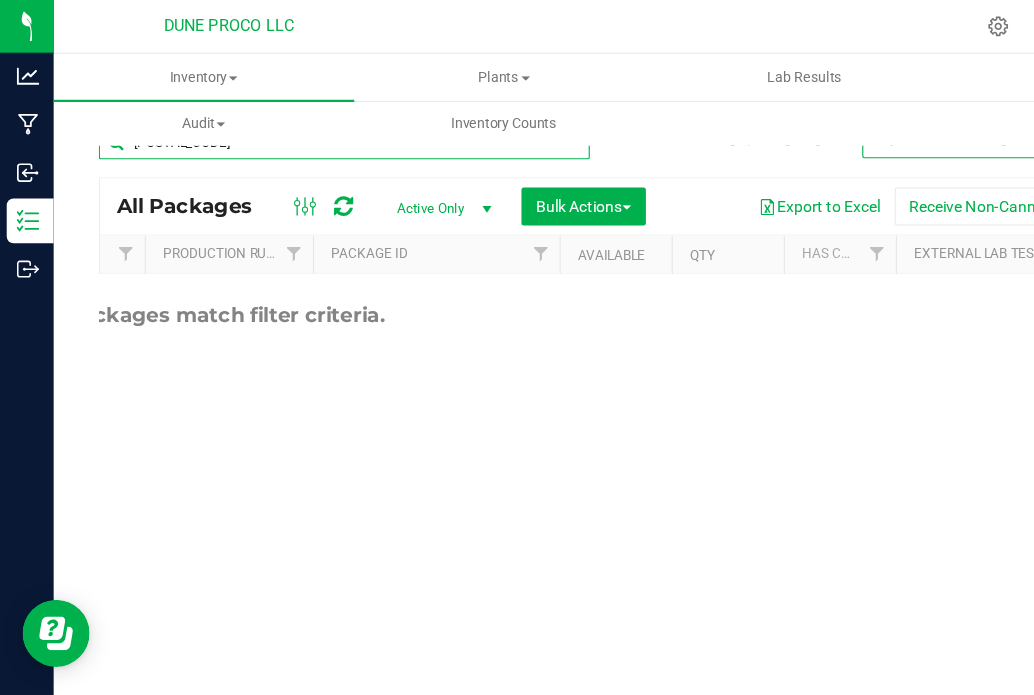 scroll, scrollTop: 0, scrollLeft: 0, axis: both 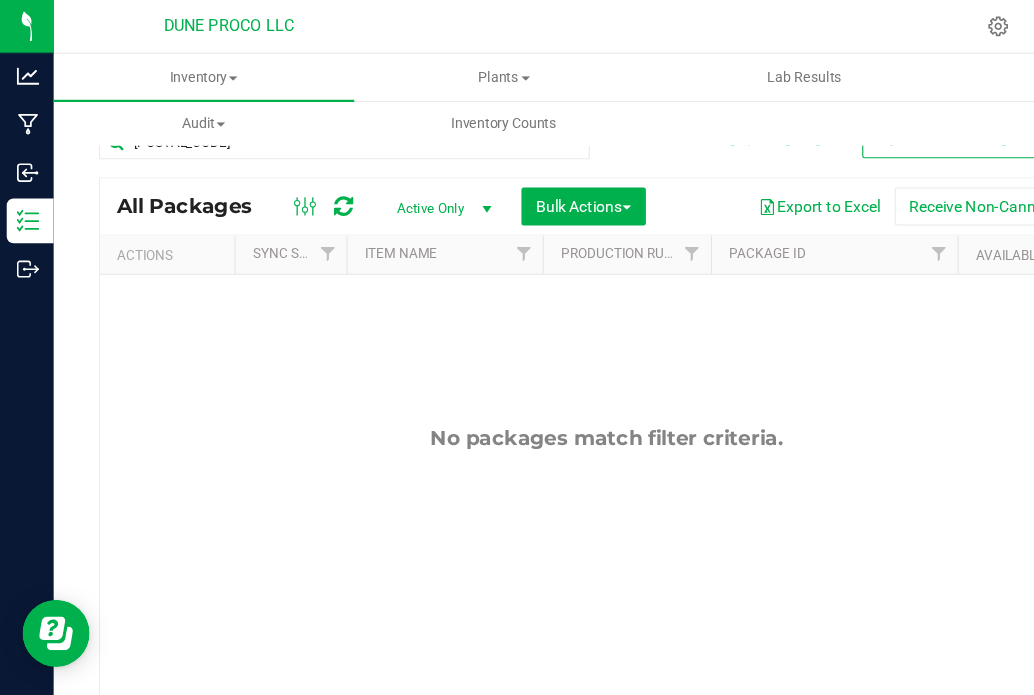click on "Active Only" at bounding box center (392, 186) 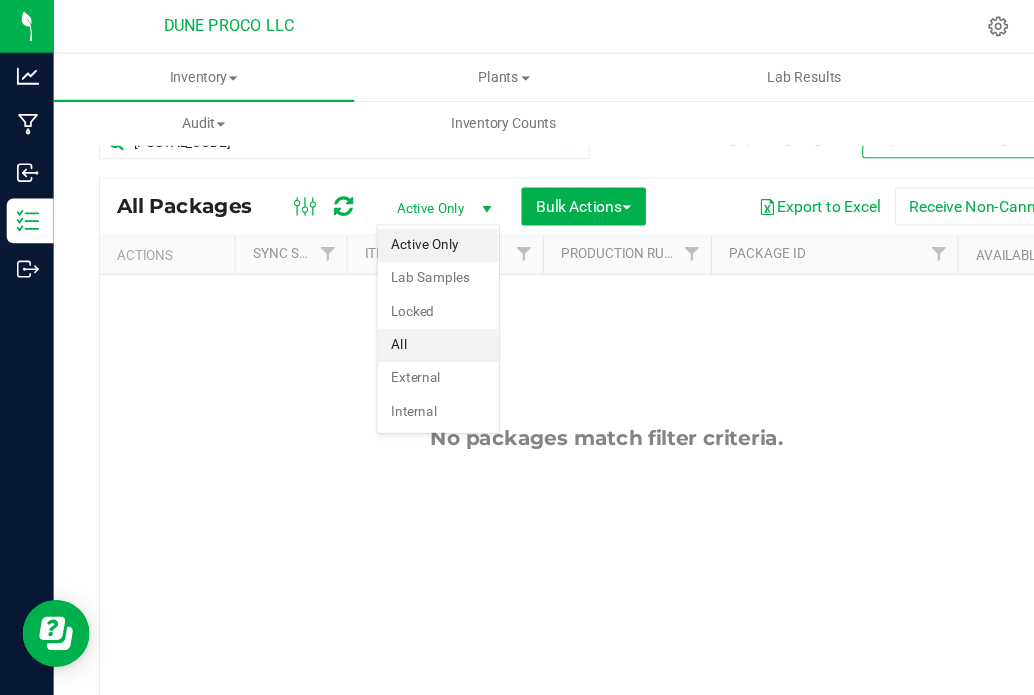 click on "All" at bounding box center (391, 308) 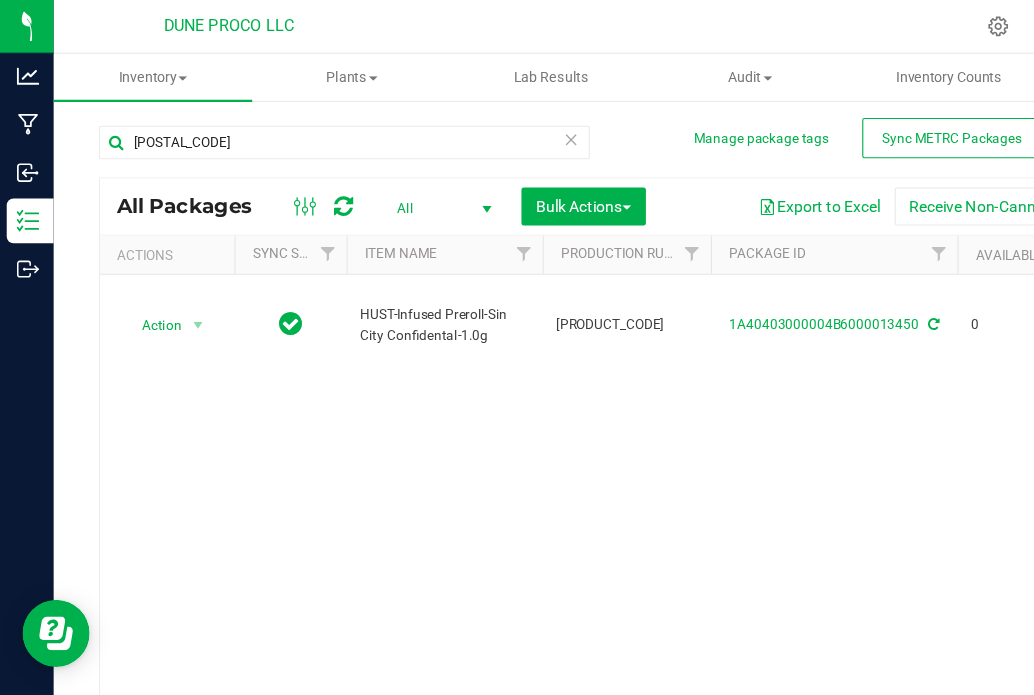 scroll, scrollTop: 0, scrollLeft: 56, axis: horizontal 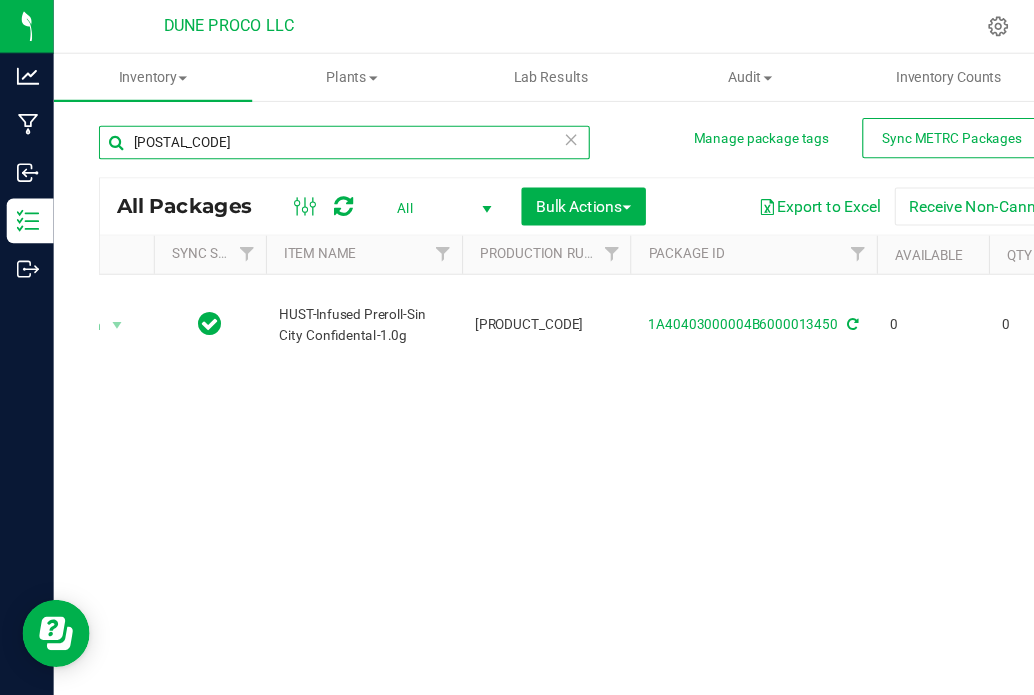 click on "[POSTAL_CODE]" at bounding box center (307, 127) 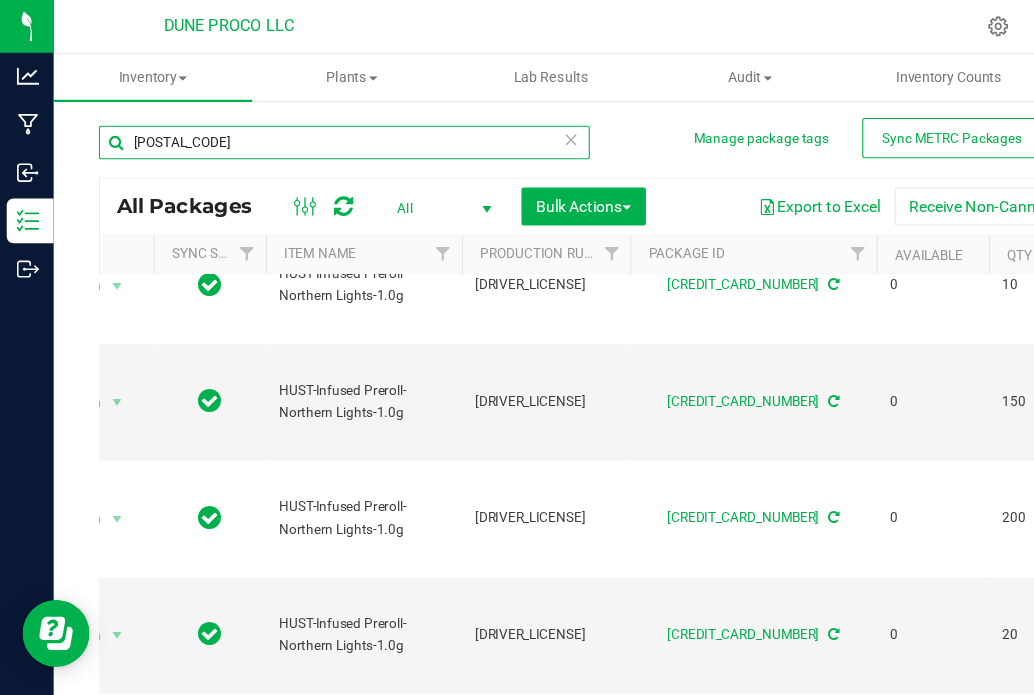 scroll, scrollTop: 1029, scrollLeft: 72, axis: both 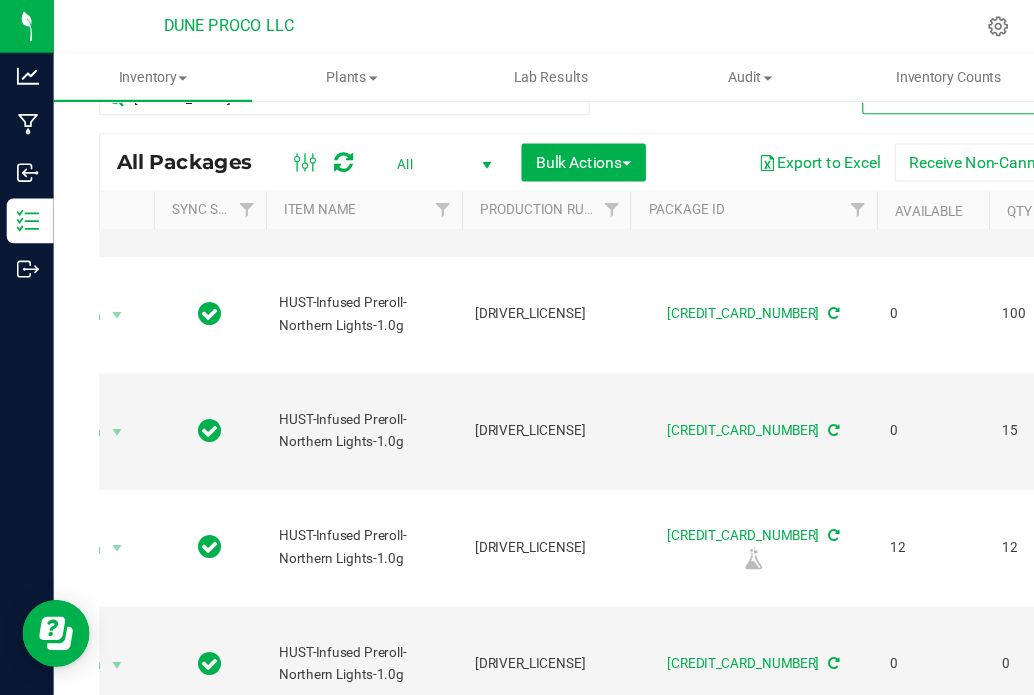 click on "All" at bounding box center (392, 147) 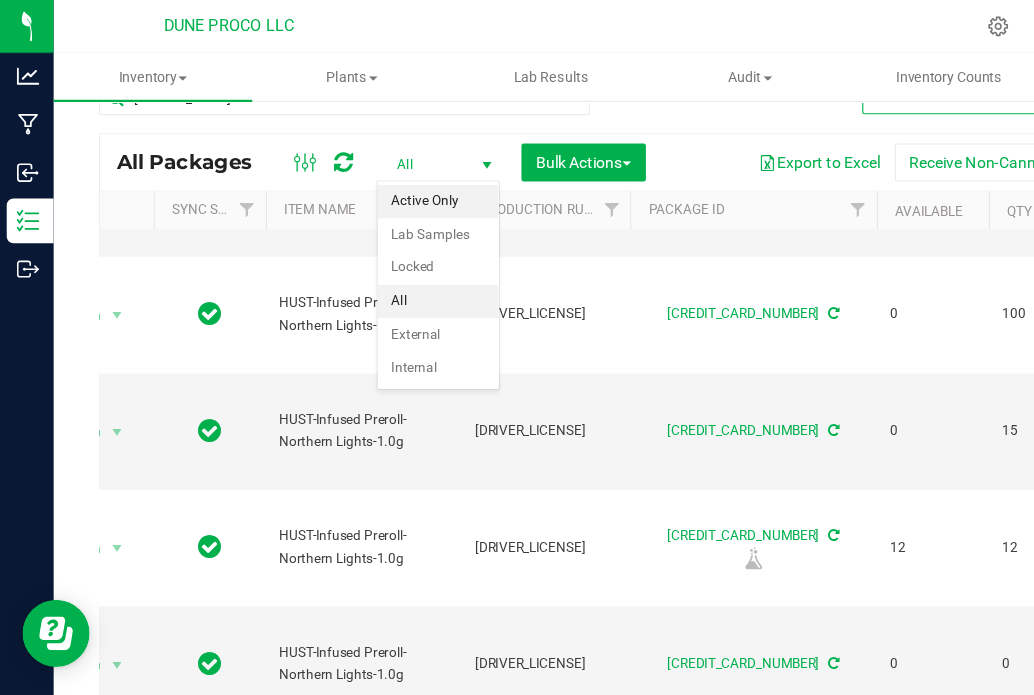 click on "Active Only" at bounding box center [391, 180] 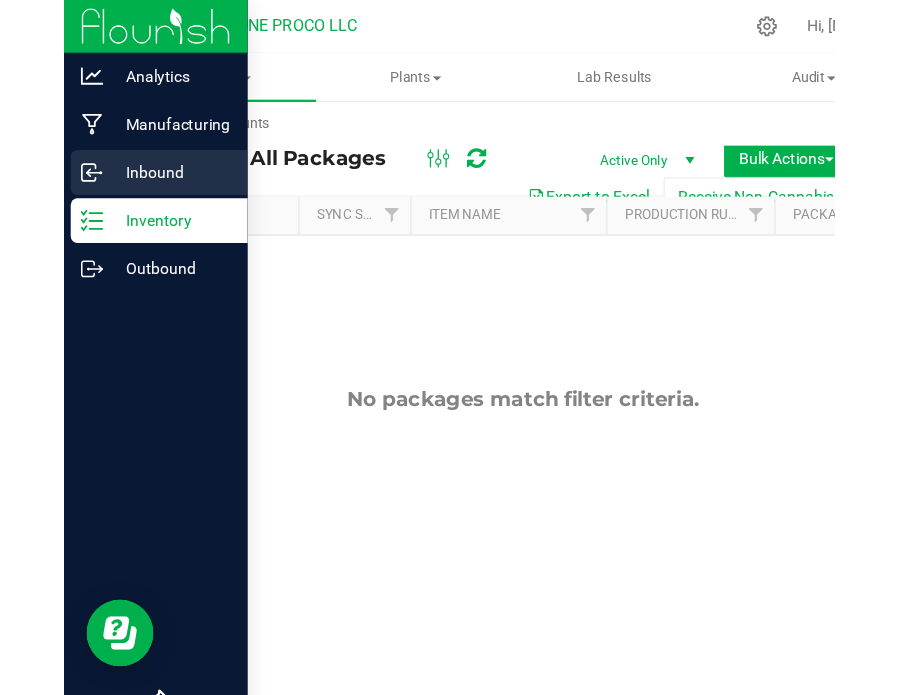 scroll, scrollTop: 39, scrollLeft: 0, axis: vertical 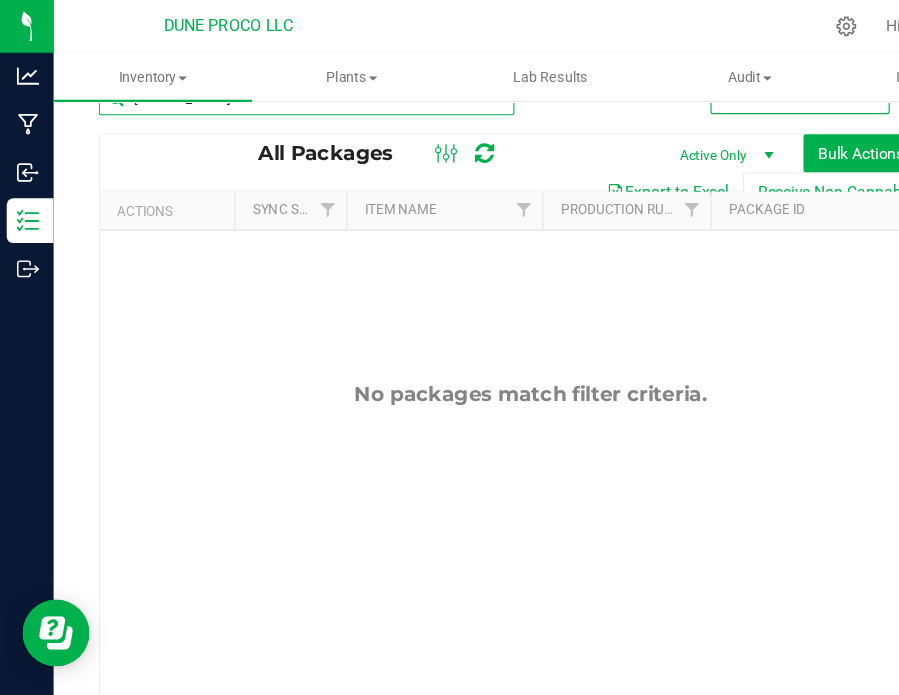 click on "[POSTAL_CODE]" at bounding box center (273, 88) 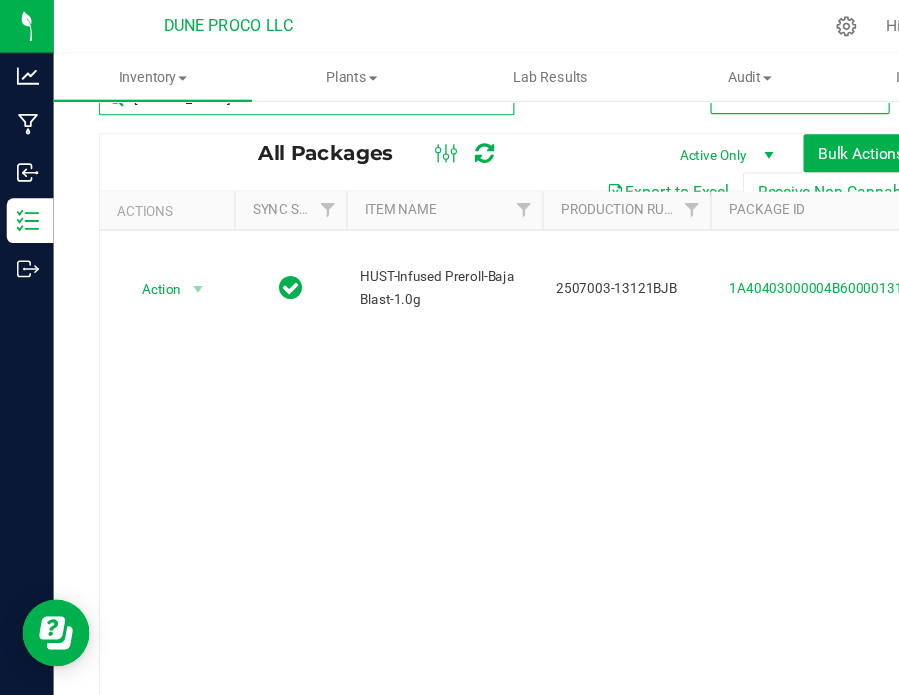 scroll, scrollTop: 0, scrollLeft: 253, axis: horizontal 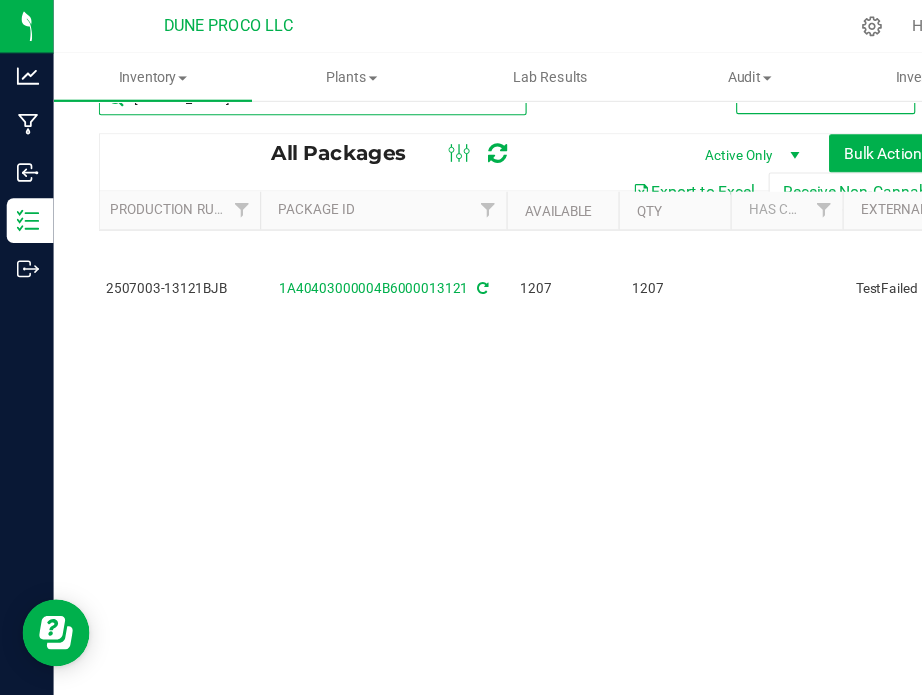 click on "[POSTAL_CODE]" at bounding box center [279, 88] 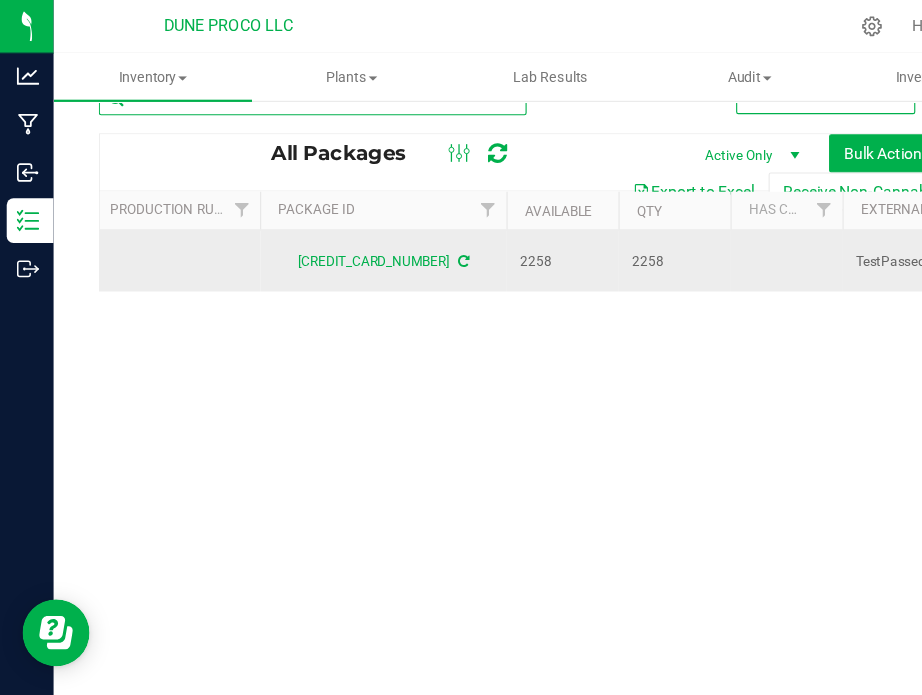 scroll, scrollTop: 0, scrollLeft: 695, axis: horizontal 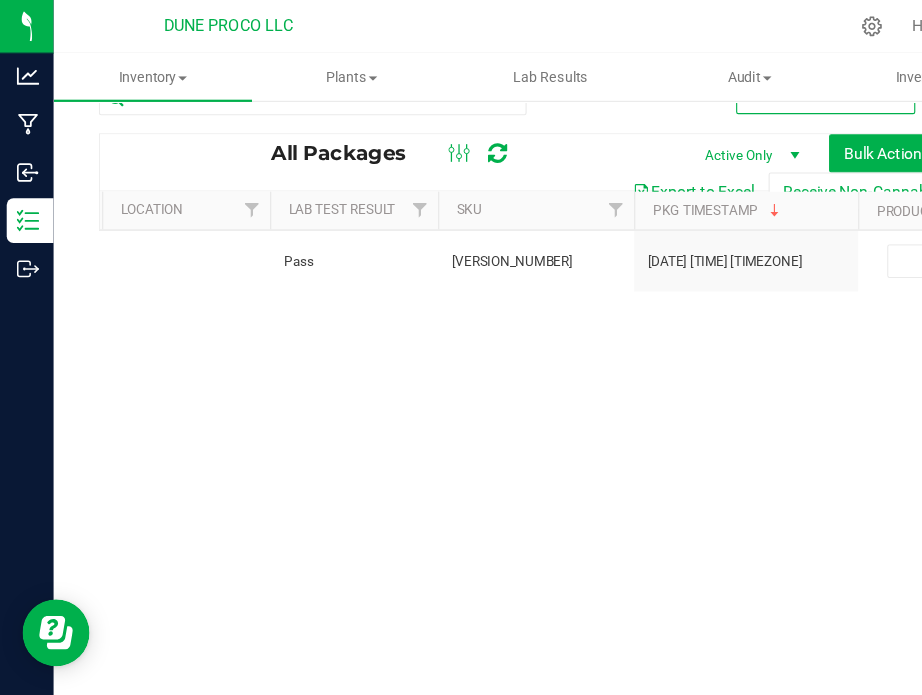 click on "Action Action Adjust qty Create package Edit attributes Global inventory Locate package Lock package Package audit log Print package label Print product labels Record a lab result Retag package See history Take lab sample
SS MAC Micros-3218107
[CREDIT_CARD_NUMBER]
2258
2258
TestPassed
Created
SS MAC
Gram
Package-Destruction/Waste
Pass
[VERSION_NUMBER]" at bounding box center (485, 425) 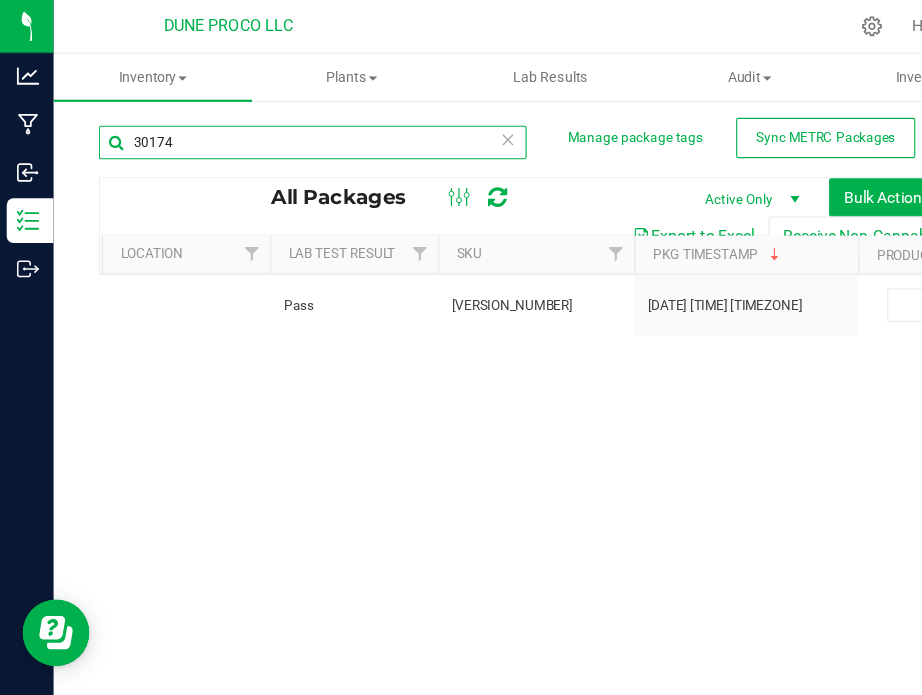 click on "30174" at bounding box center [279, 127] 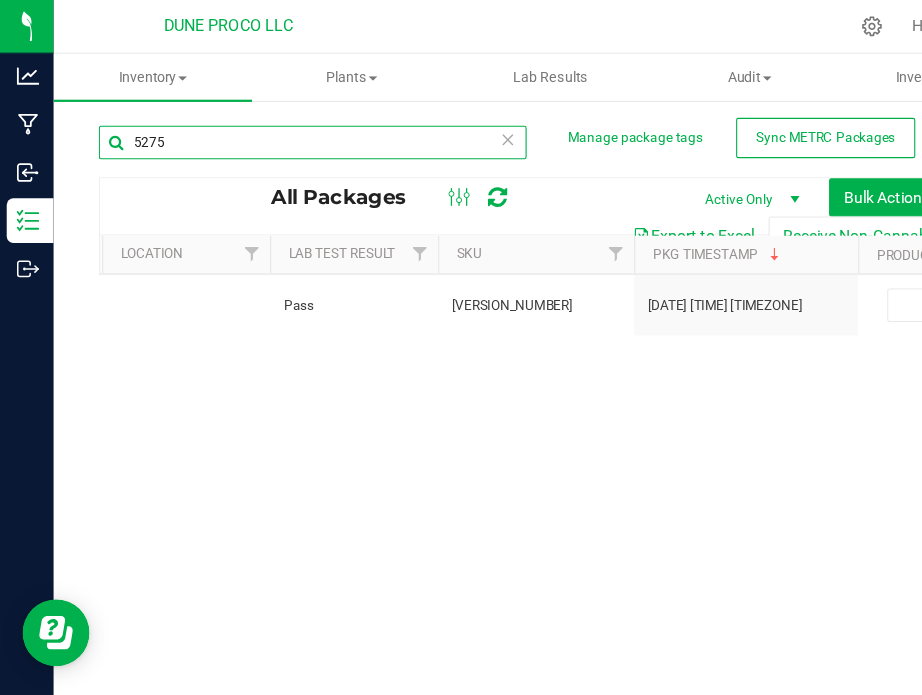 type on "5275" 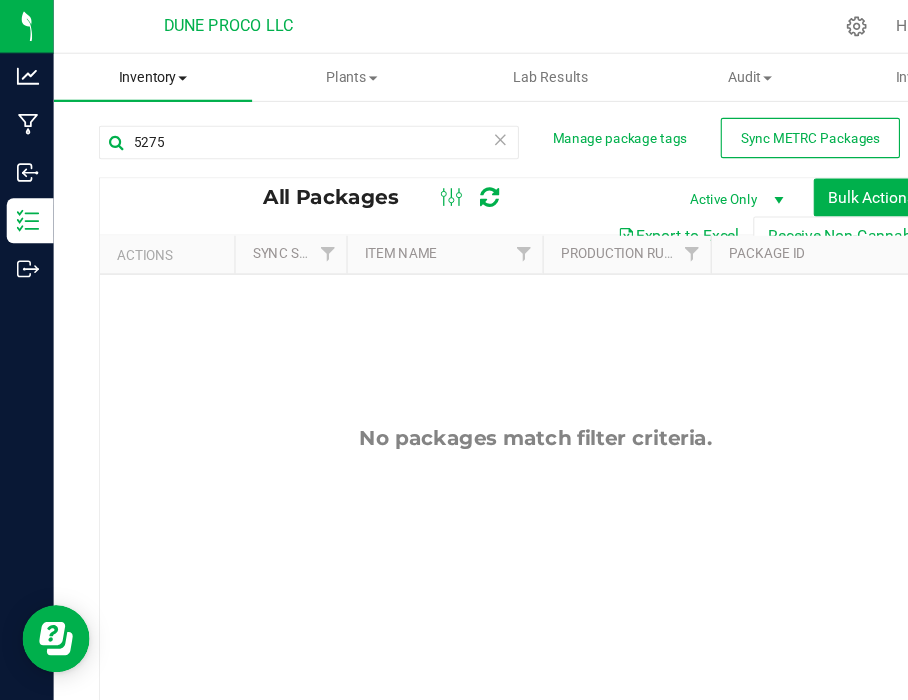 click on "Inventory" at bounding box center (136, 69) 